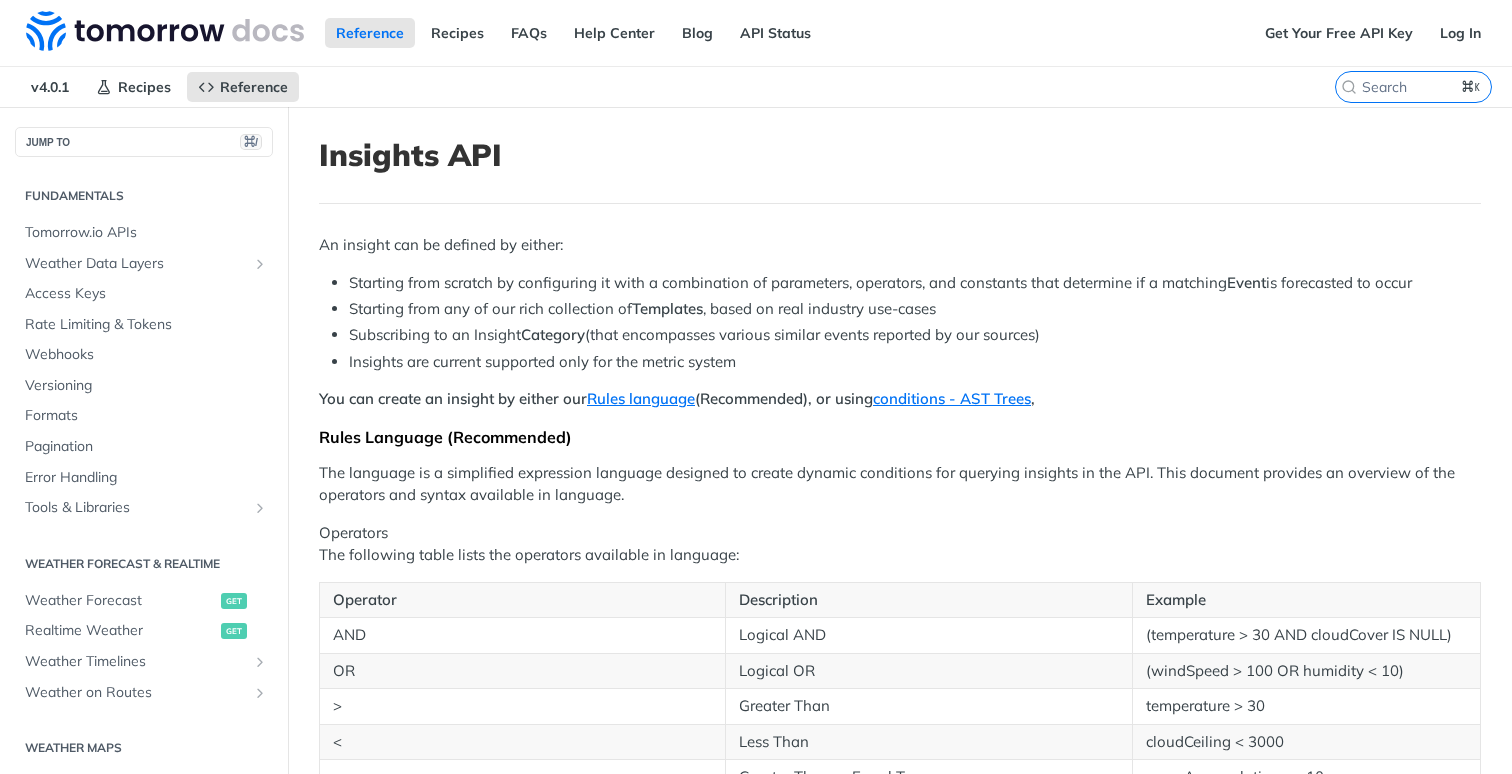 scroll, scrollTop: 44, scrollLeft: 0, axis: vertical 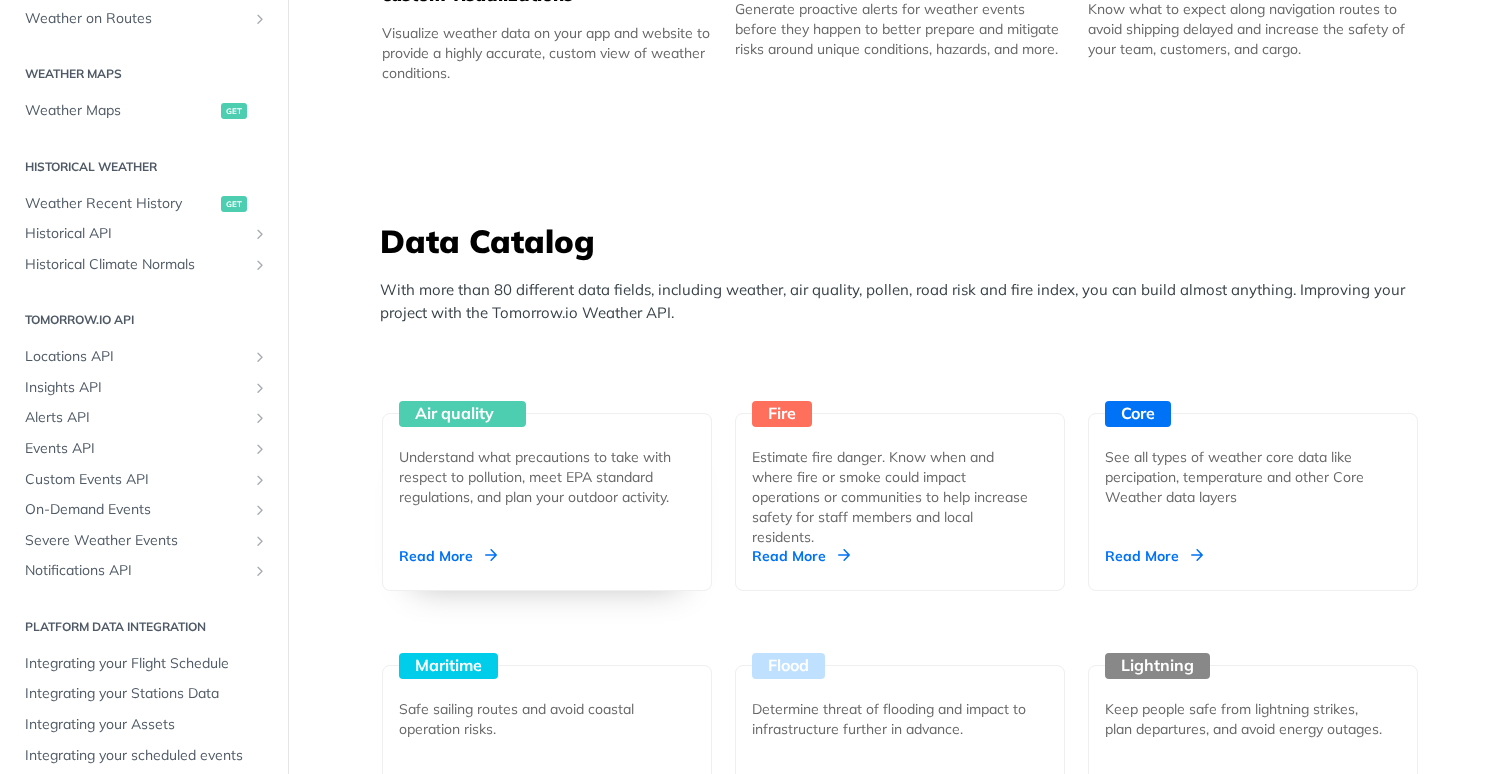 click on "Read More" at bounding box center (448, 556) 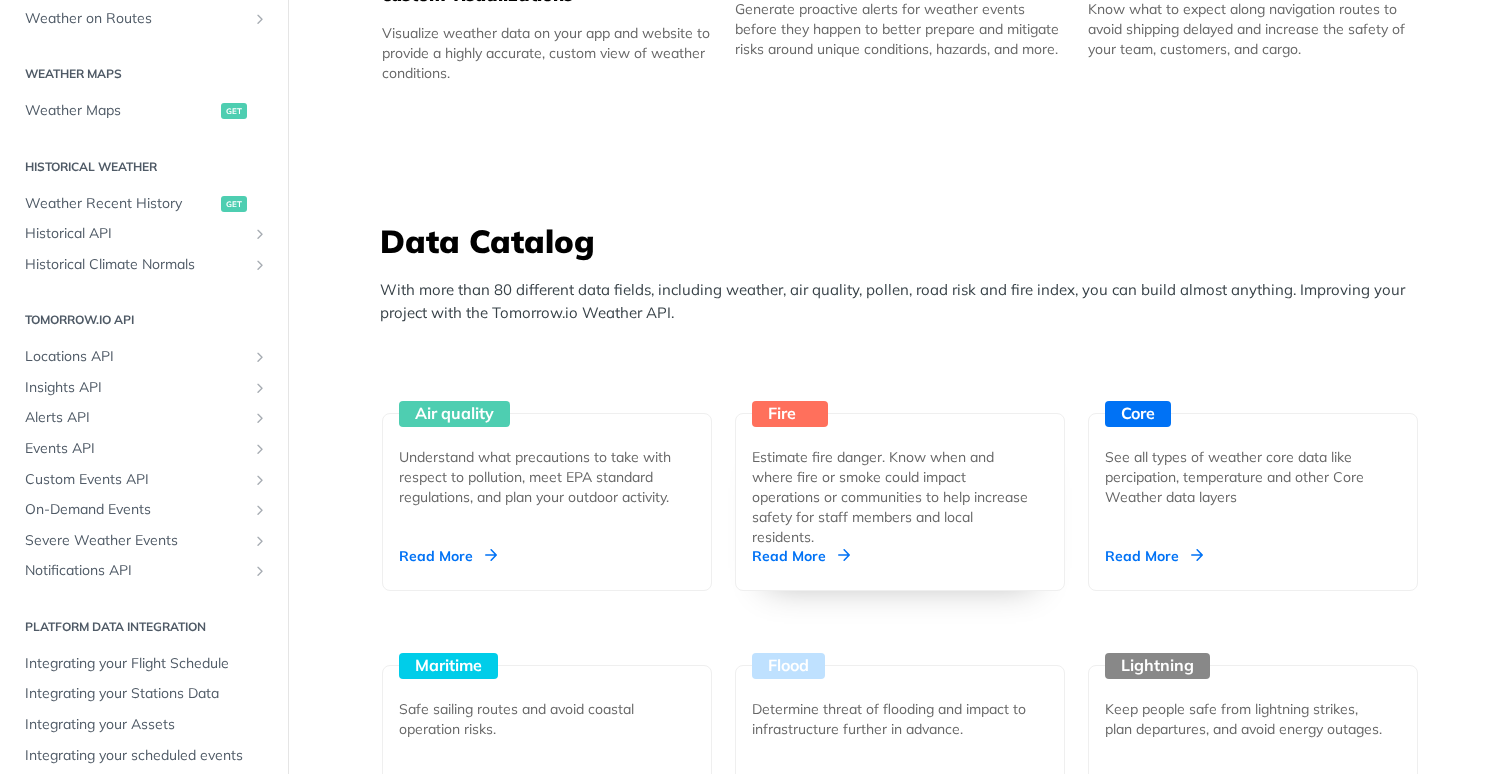 click on "Estimate fire danger. Know when and where fire or smoke could impact operations or communities to help increase safety for staff members and local residents." at bounding box center (892, 497) 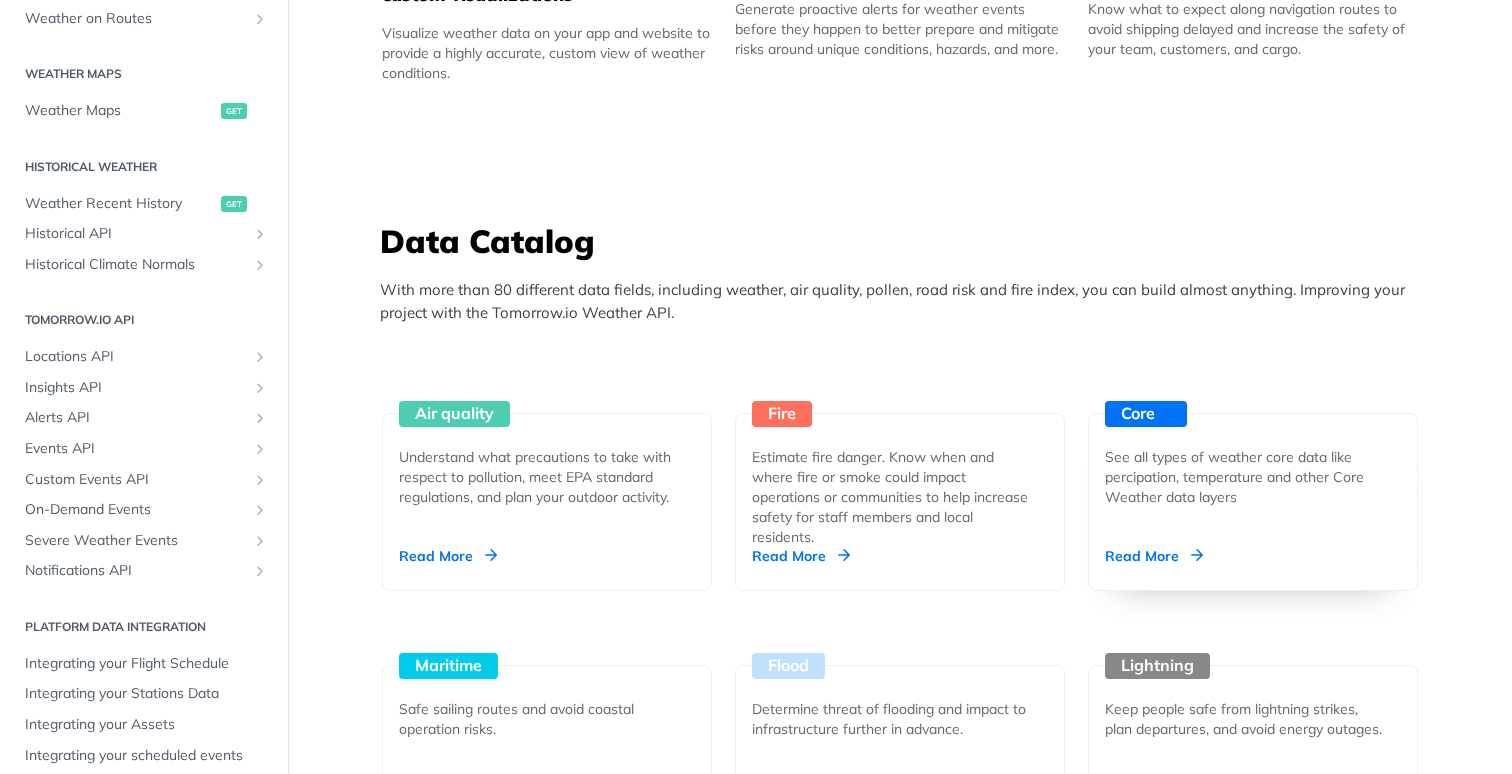 click on "See all types of weather core data like percipation, temperature and other Core Weather data layers" at bounding box center (1245, 477) 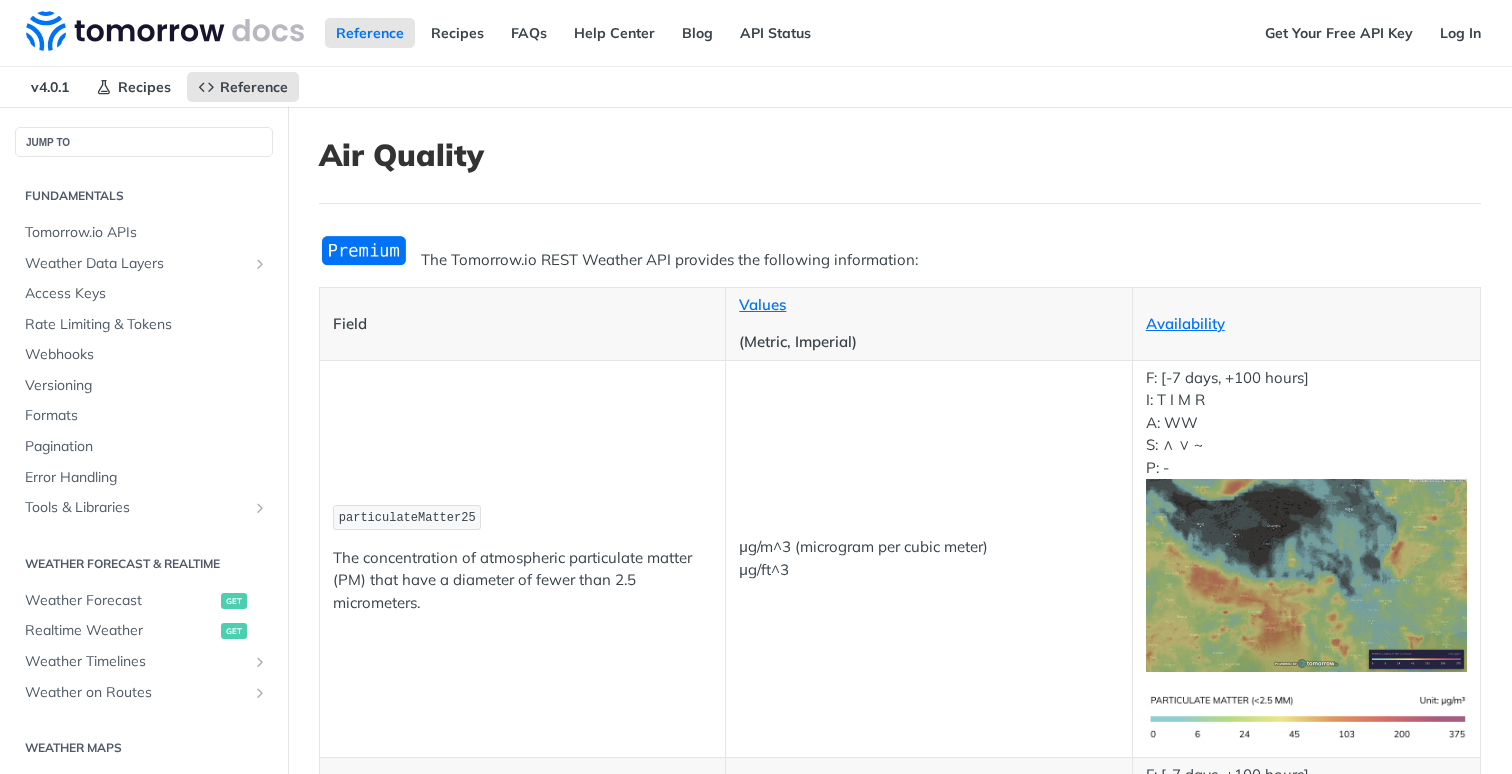 scroll, scrollTop: 0, scrollLeft: 0, axis: both 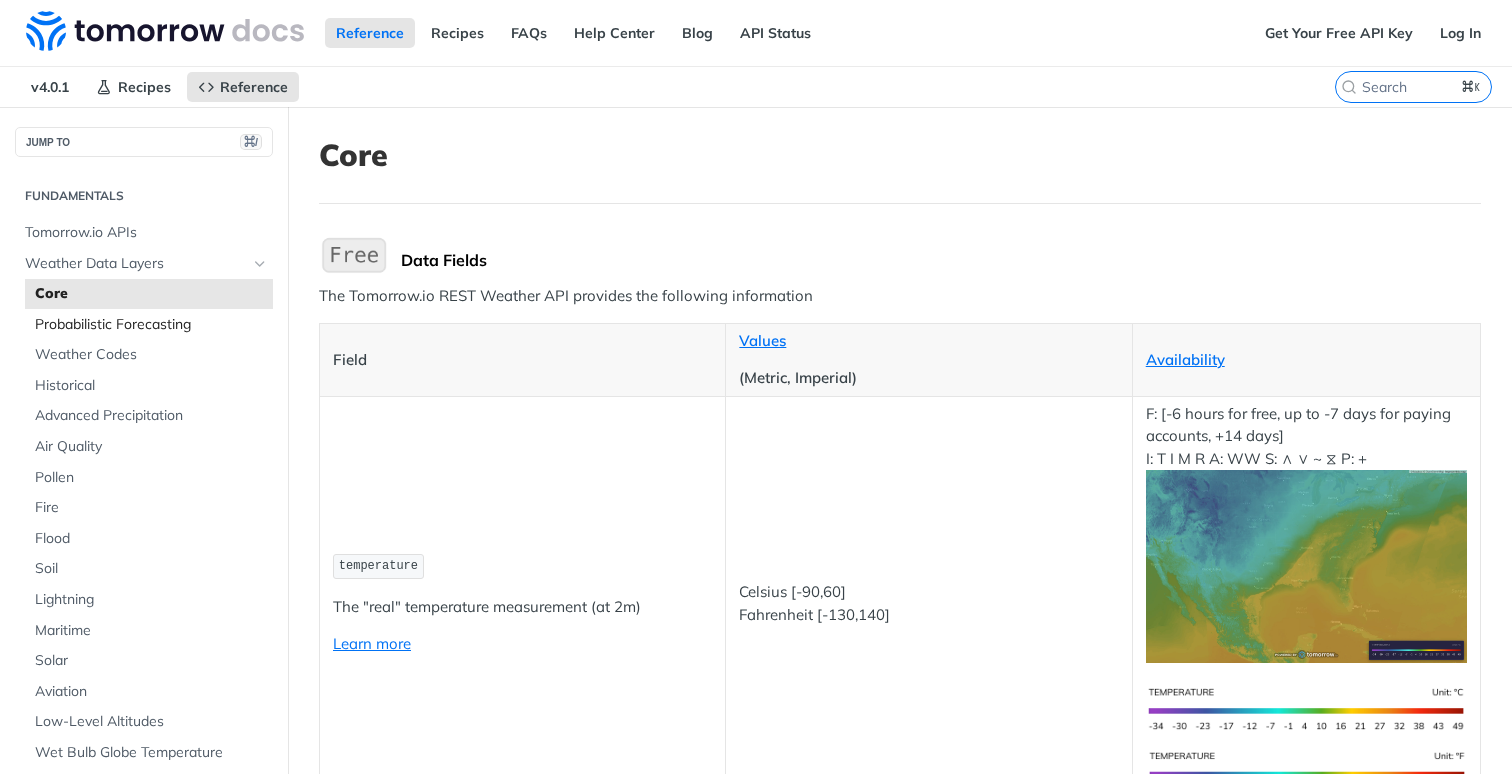 click on "Probabilistic Forecasting" at bounding box center [151, 325] 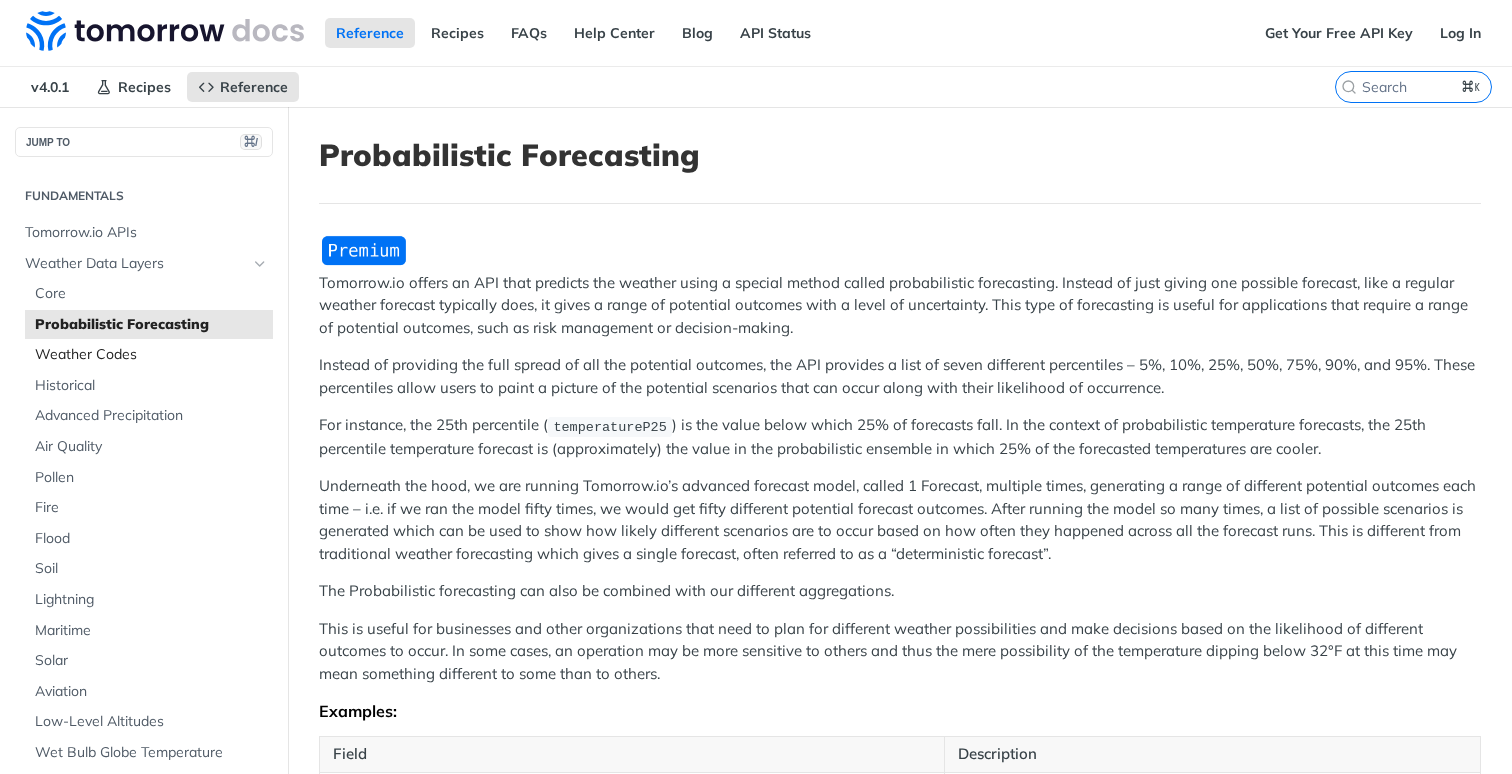 click on "Weather Codes" at bounding box center [151, 355] 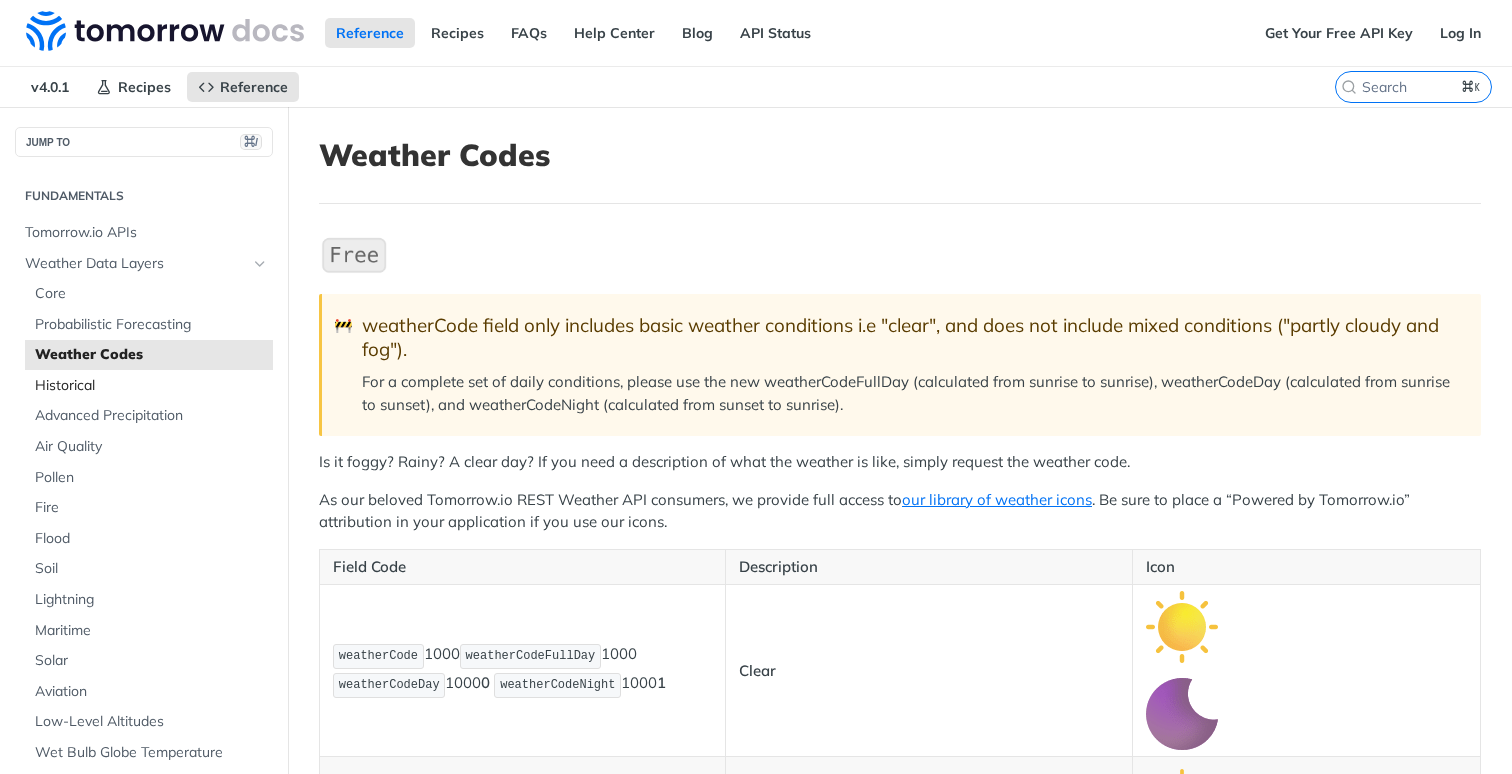 click on "Historical" at bounding box center [151, 386] 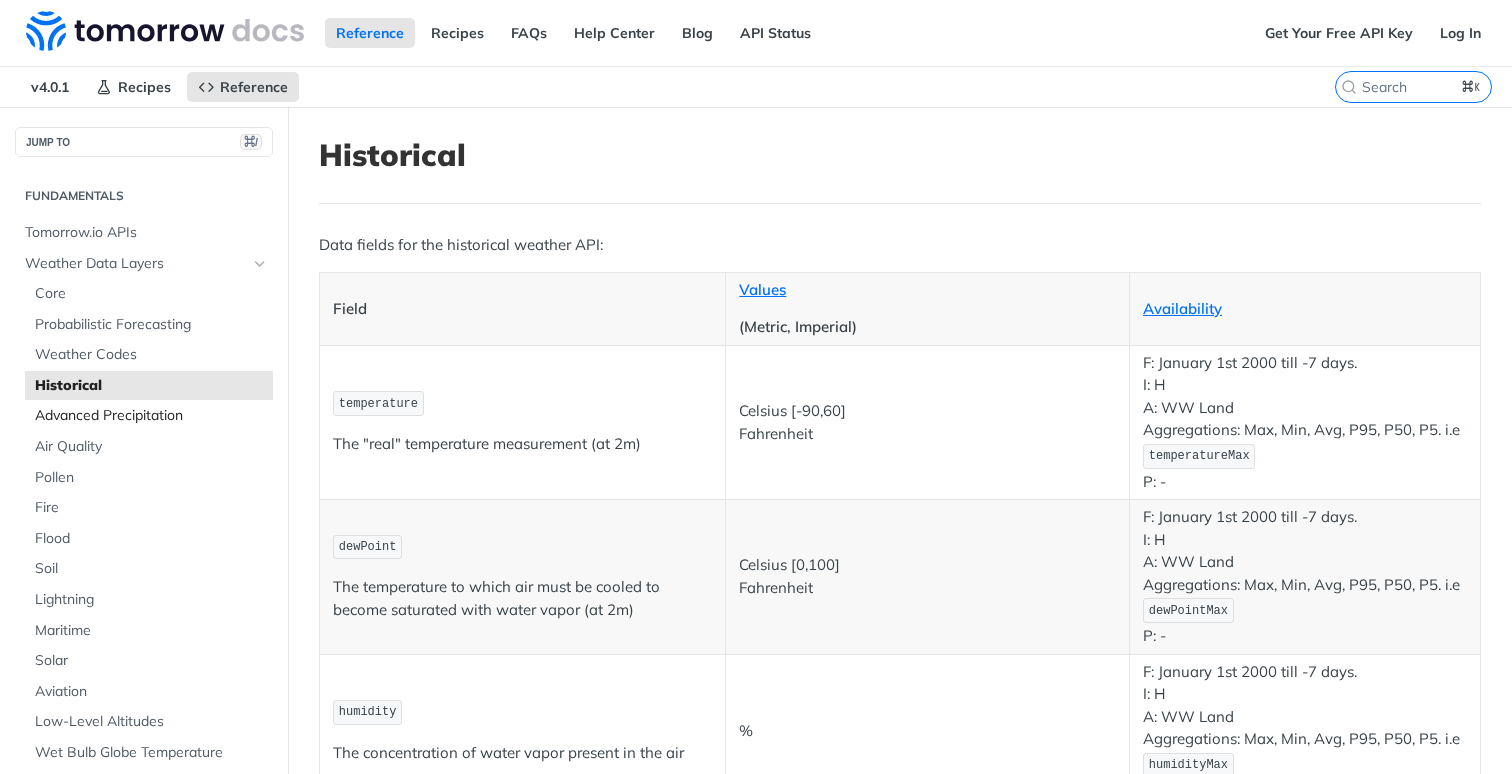 click on "Advanced Precipitation" at bounding box center (151, 416) 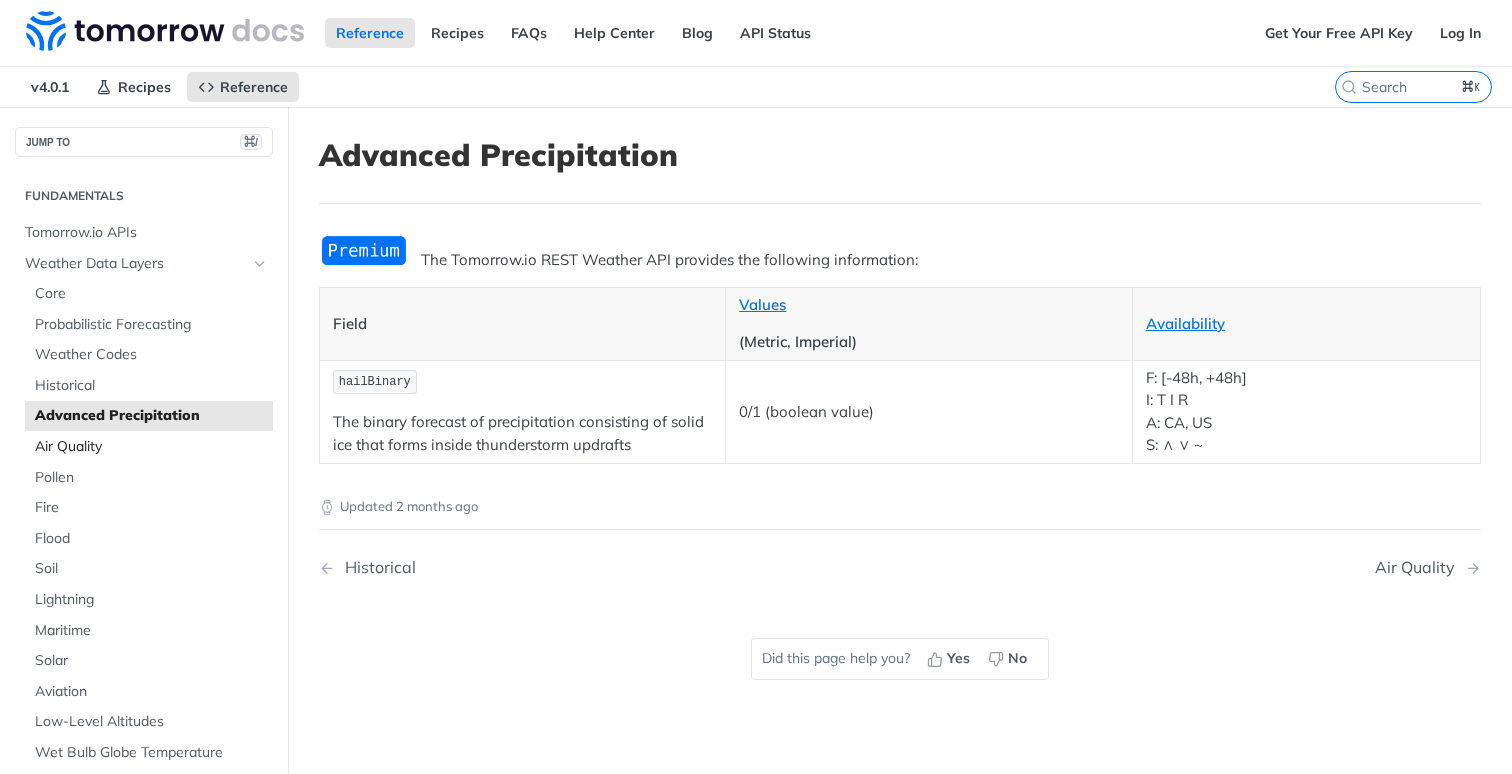 click on "Air Quality" at bounding box center [151, 447] 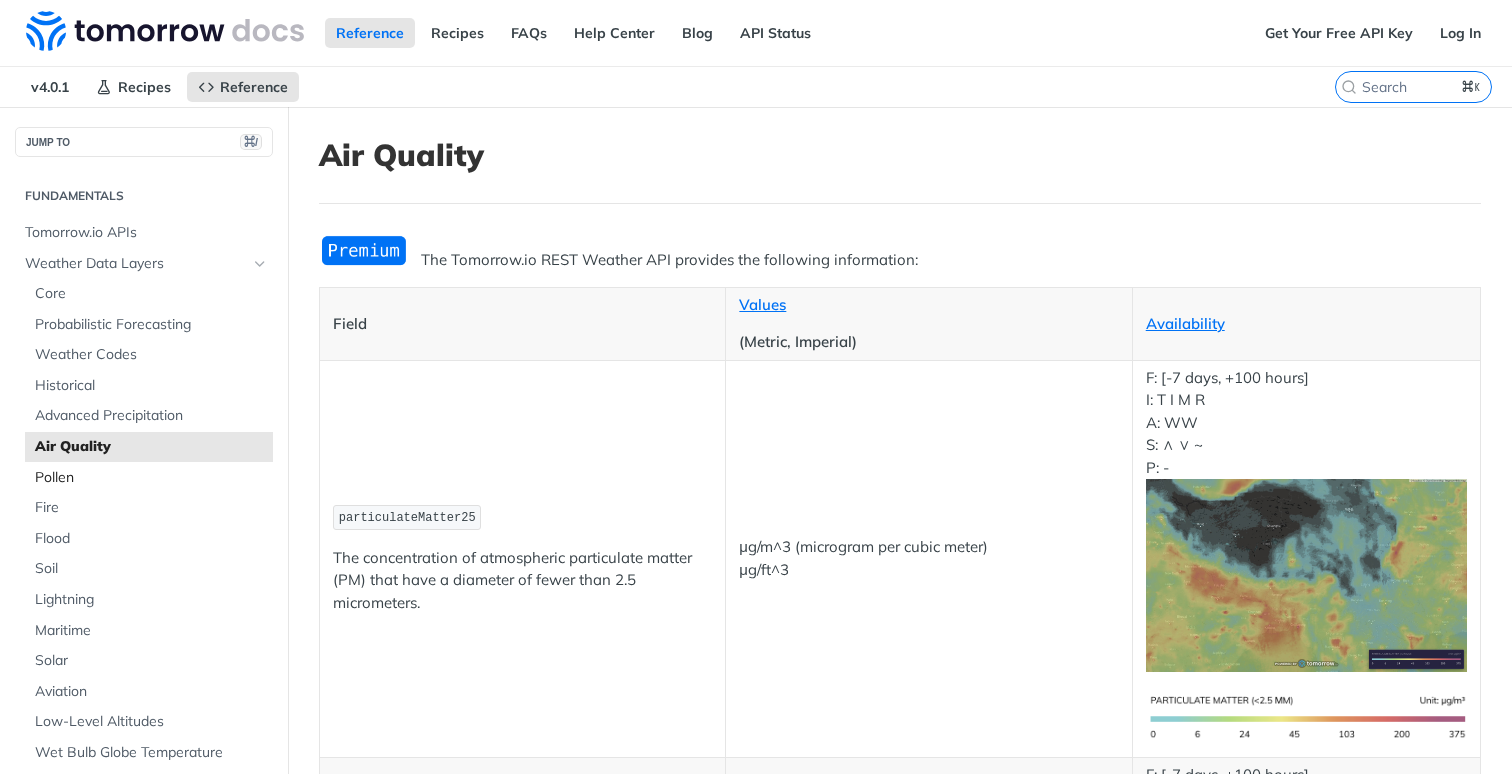 click on "Pollen" at bounding box center [151, 478] 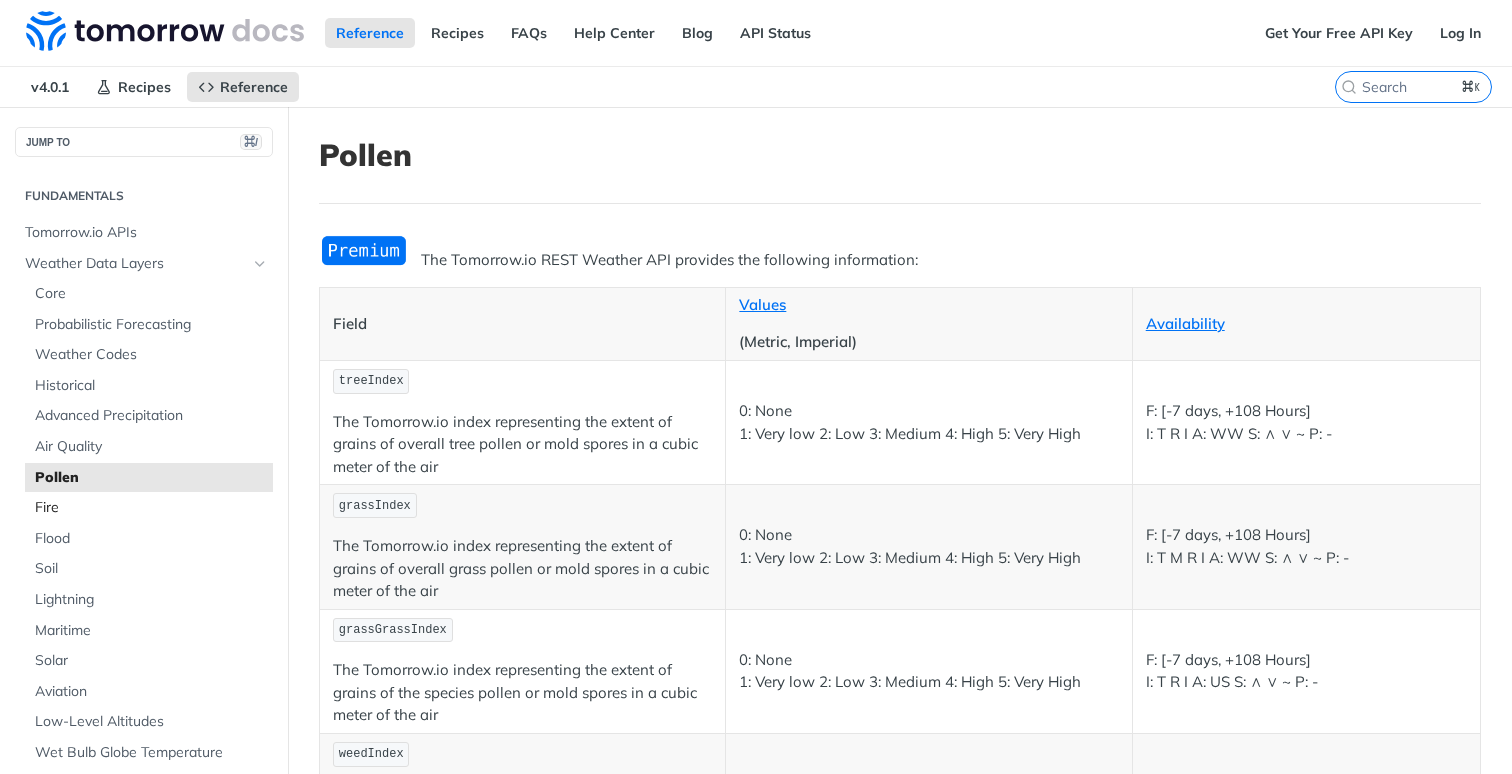 click on "Fire" at bounding box center [151, 508] 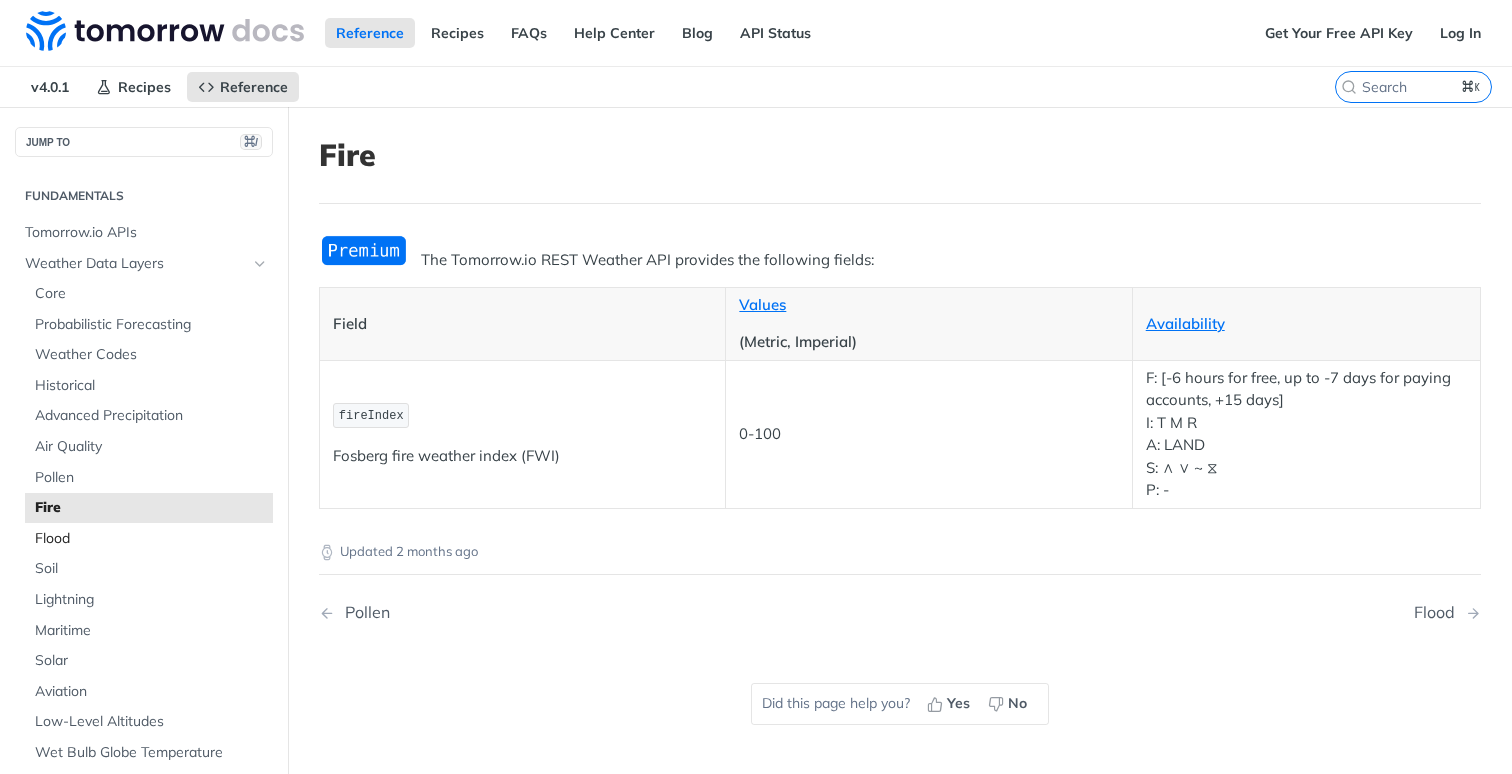 click on "Flood" at bounding box center (151, 539) 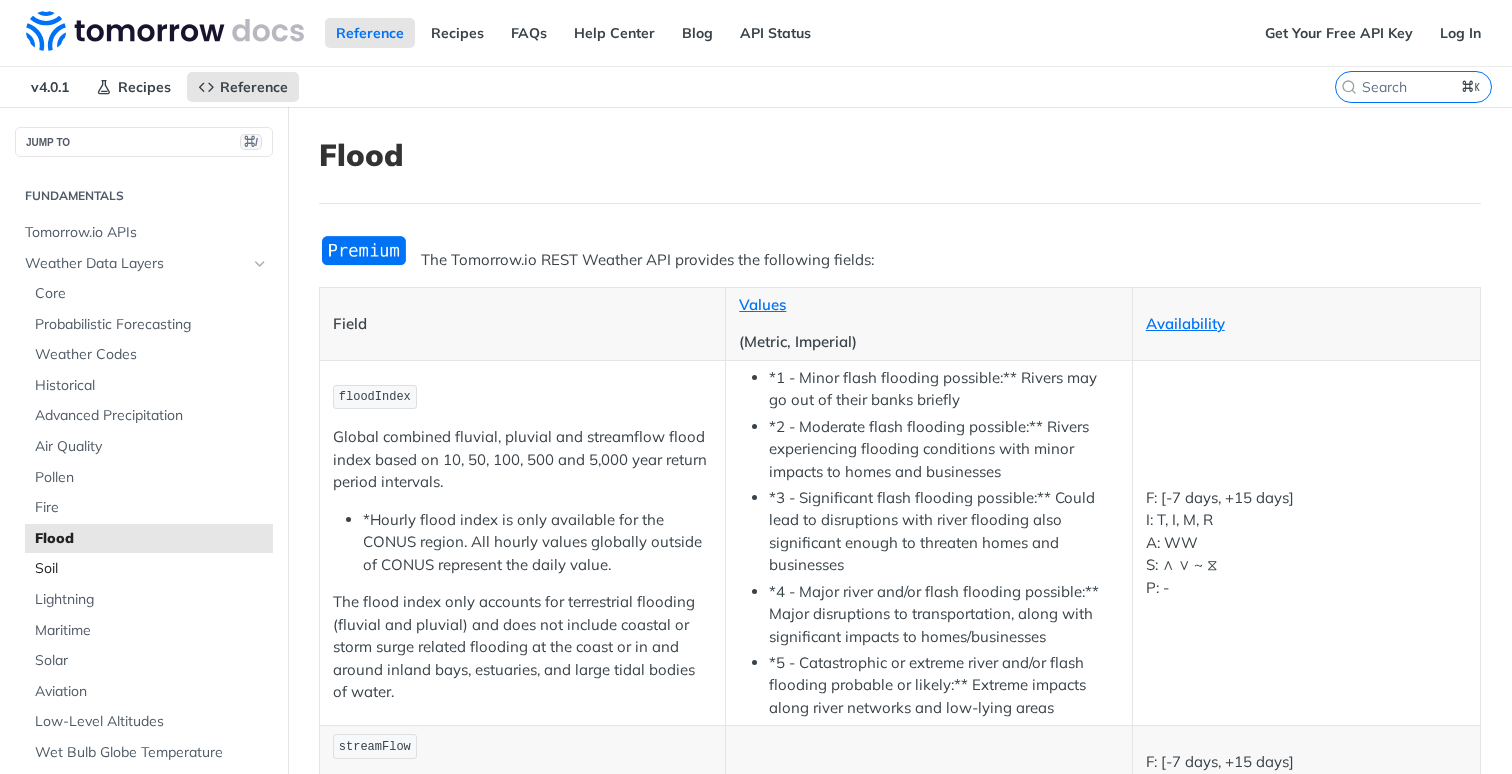 click on "Soil" at bounding box center (151, 569) 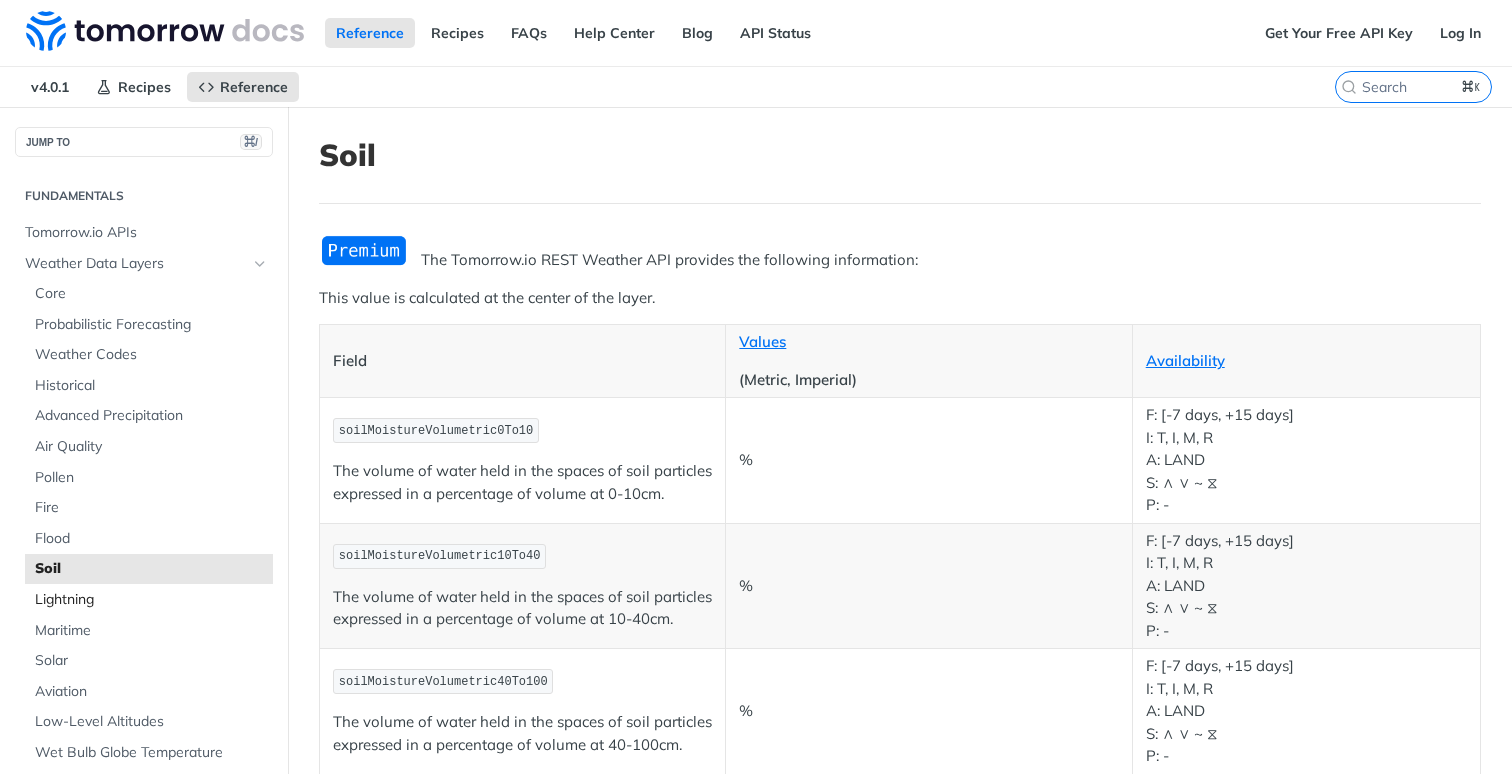 click on "Lightning" at bounding box center (151, 600) 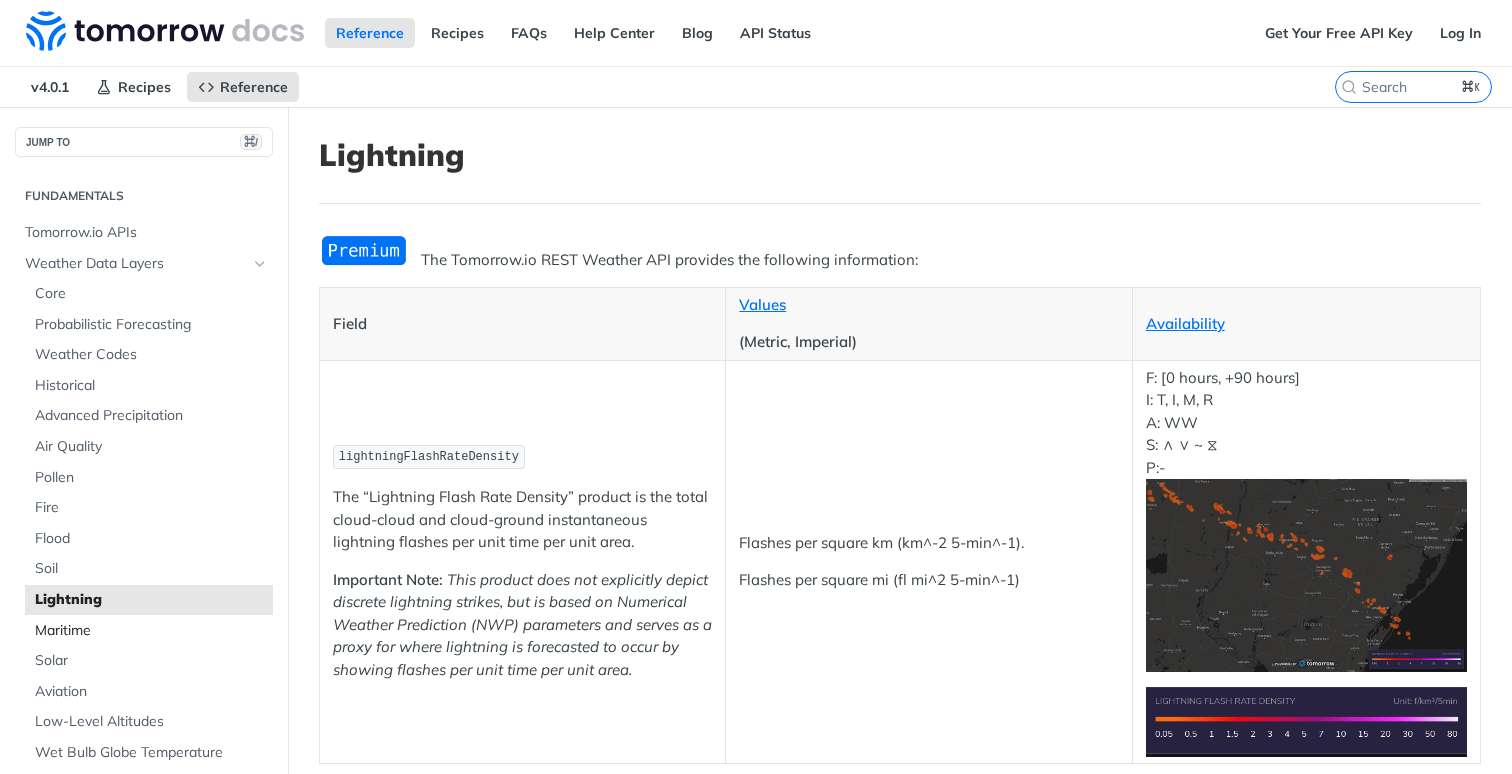click on "Maritime" at bounding box center (151, 631) 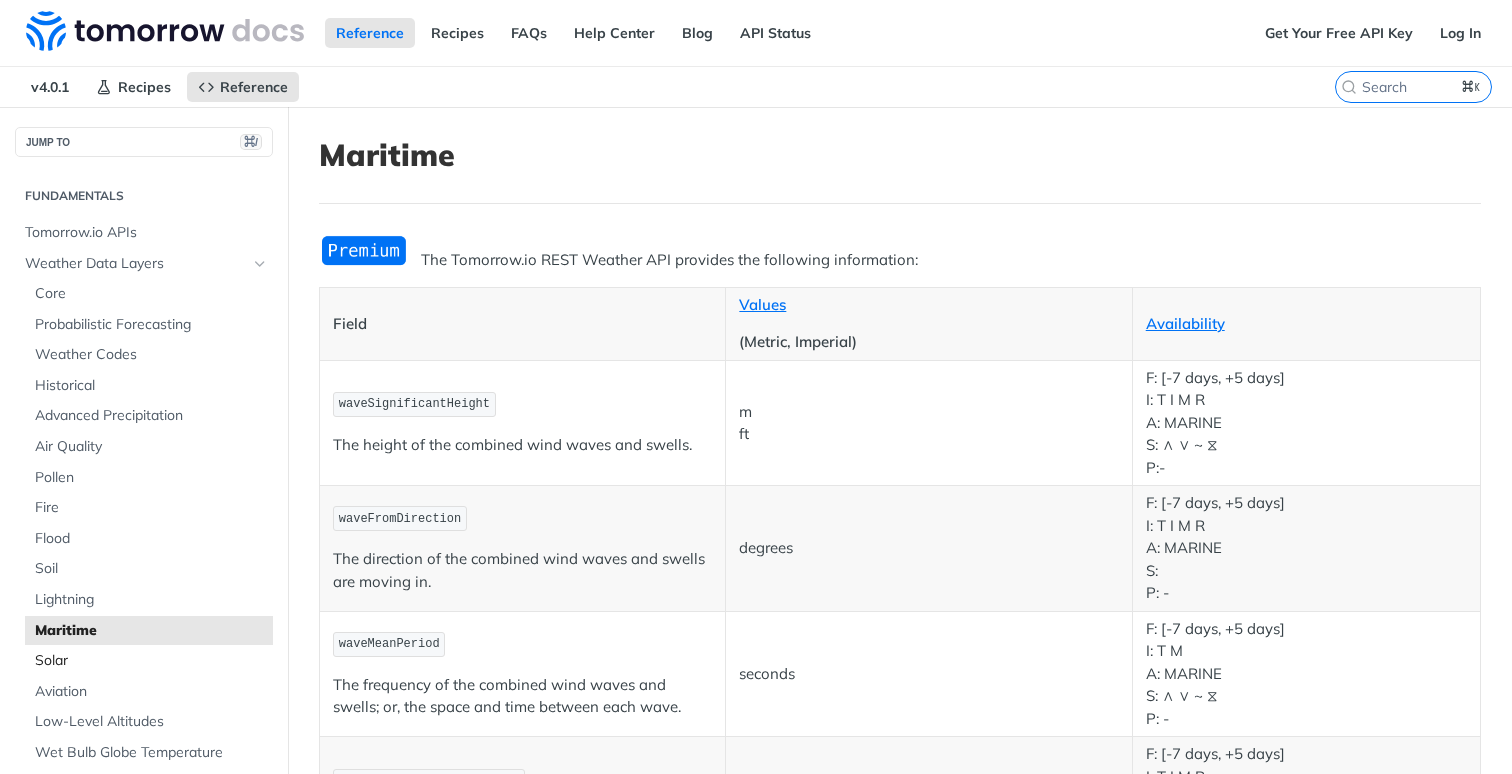 click on "Solar" at bounding box center (151, 661) 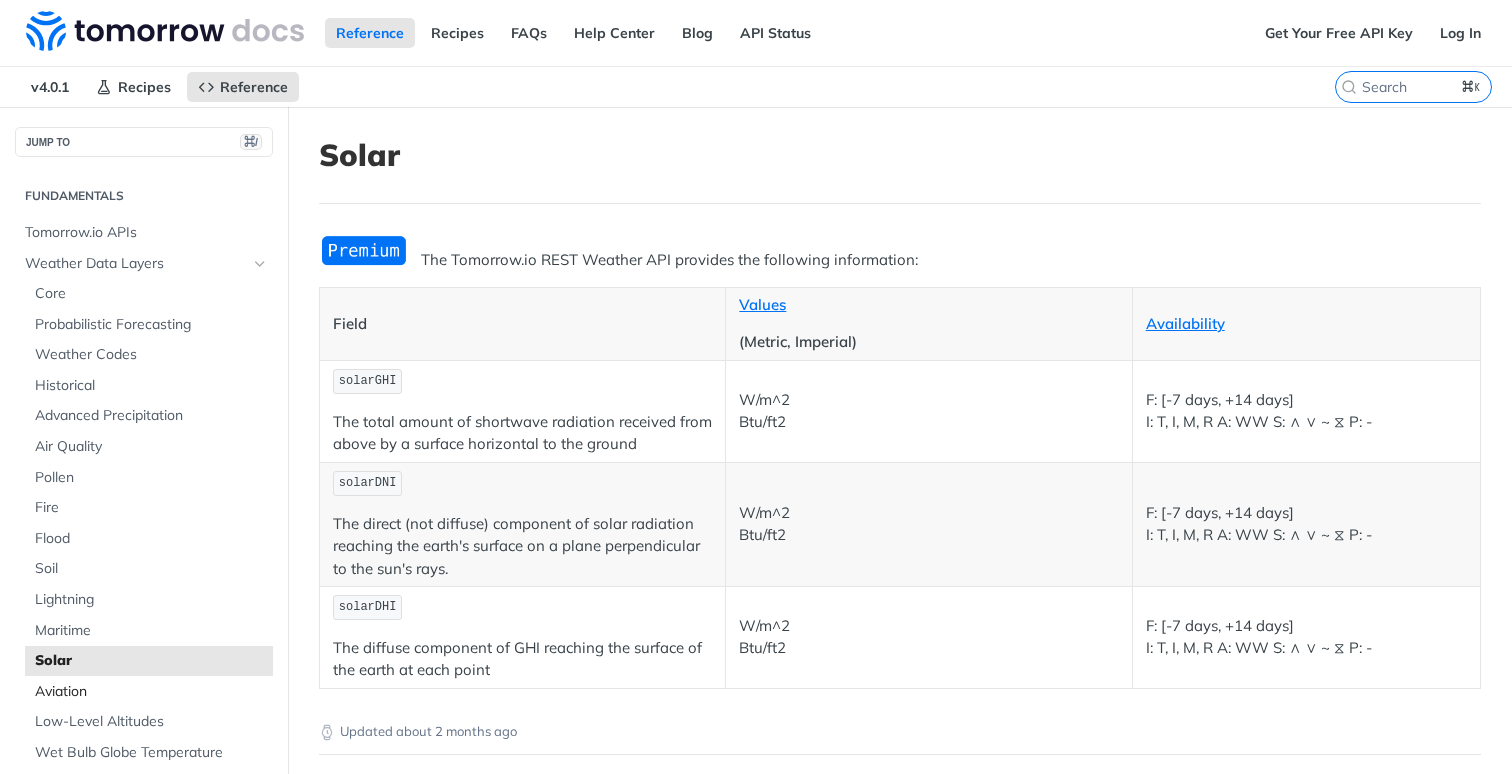 click on "Aviation" at bounding box center (151, 692) 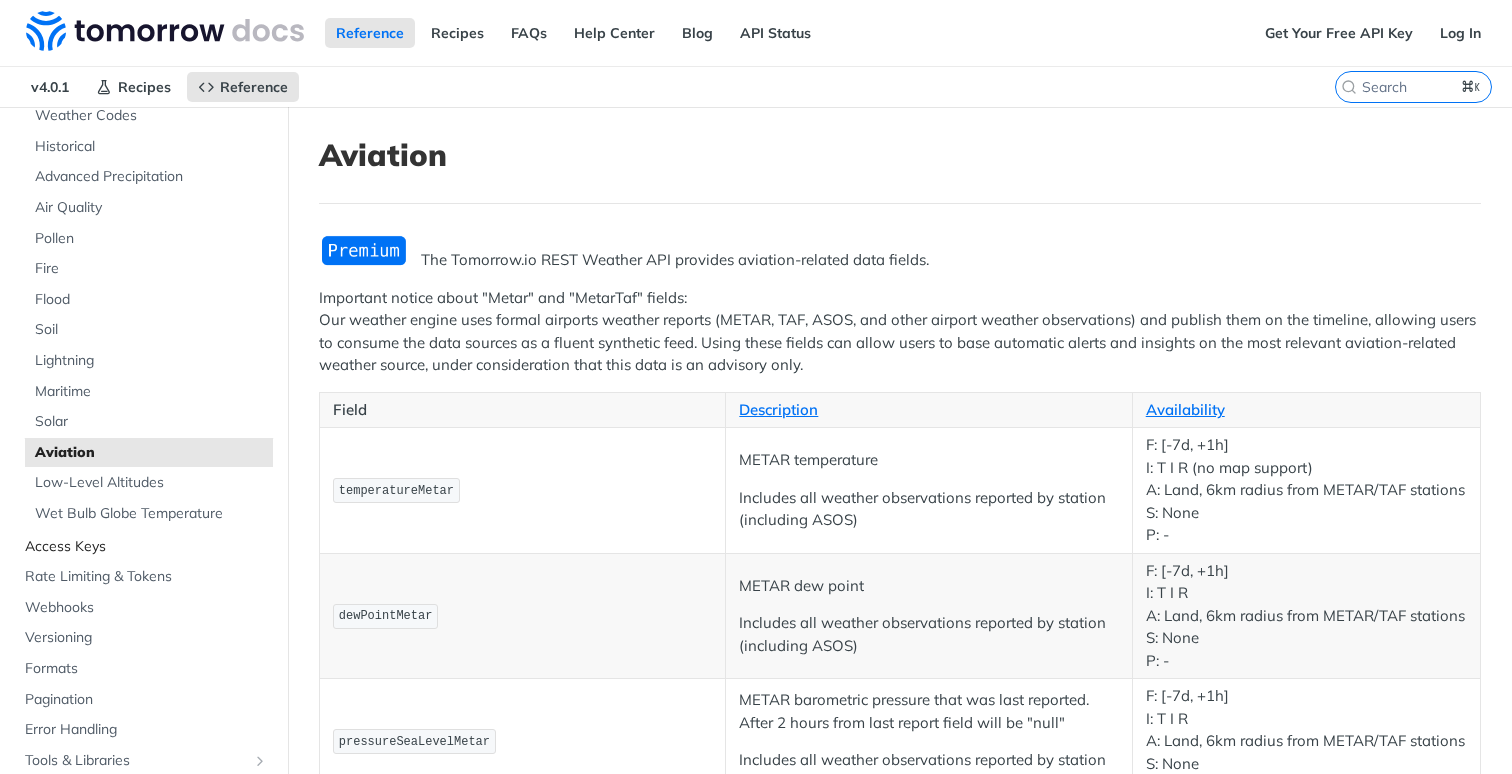 scroll, scrollTop: 256, scrollLeft: 0, axis: vertical 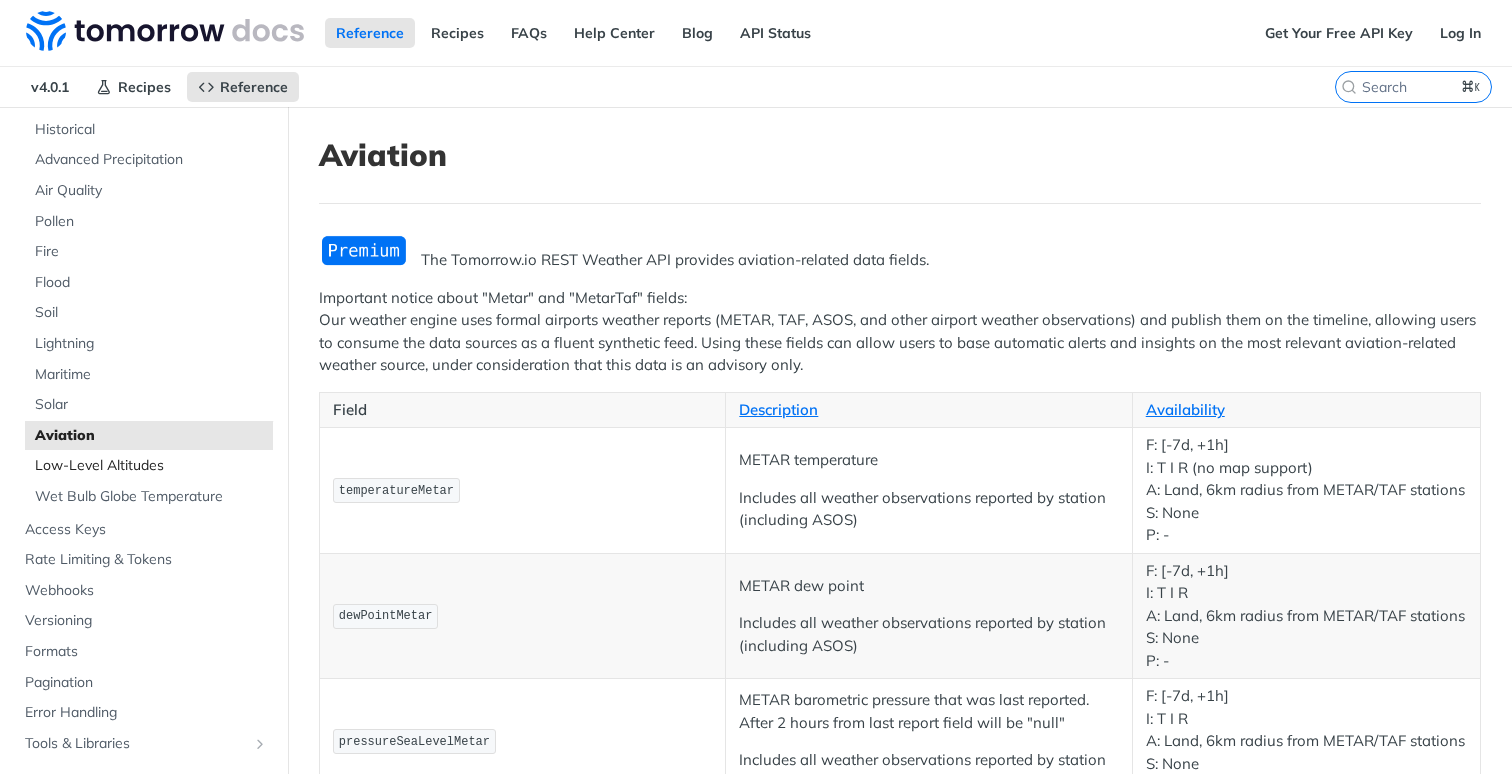 click on "Low-Level Altitudes" at bounding box center (151, 466) 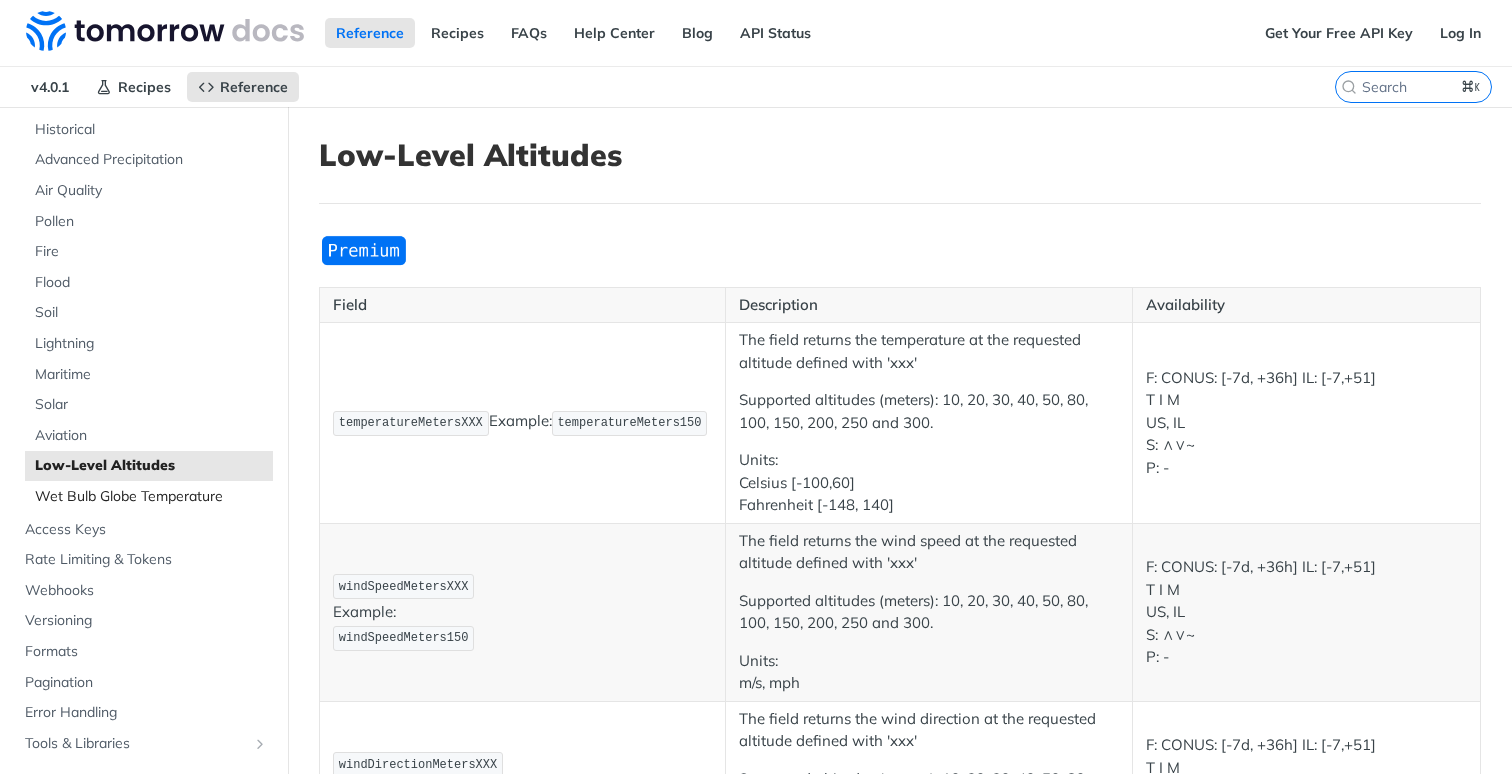 click on "Wet Bulb Globe Temperature" at bounding box center (151, 497) 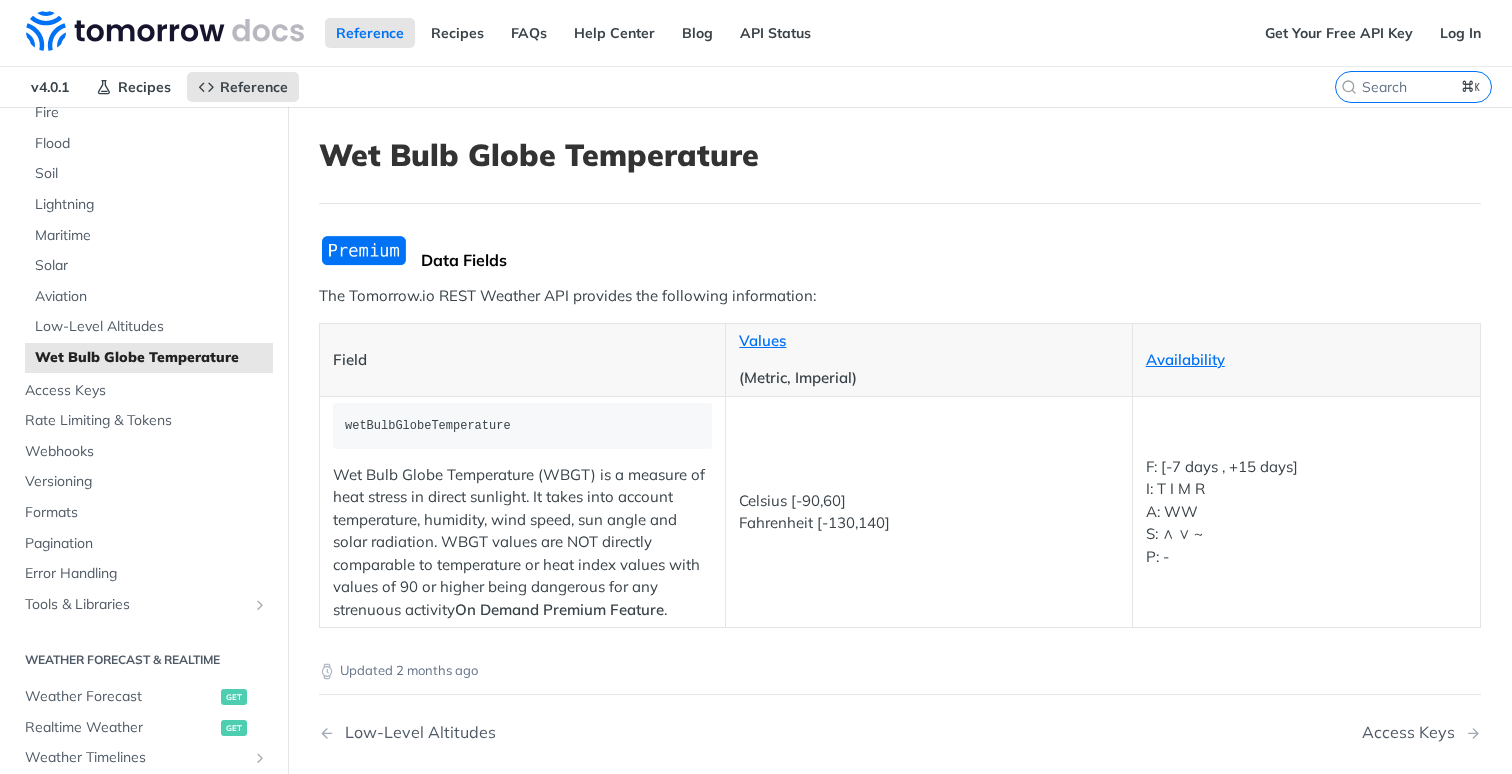 scroll, scrollTop: 402, scrollLeft: 0, axis: vertical 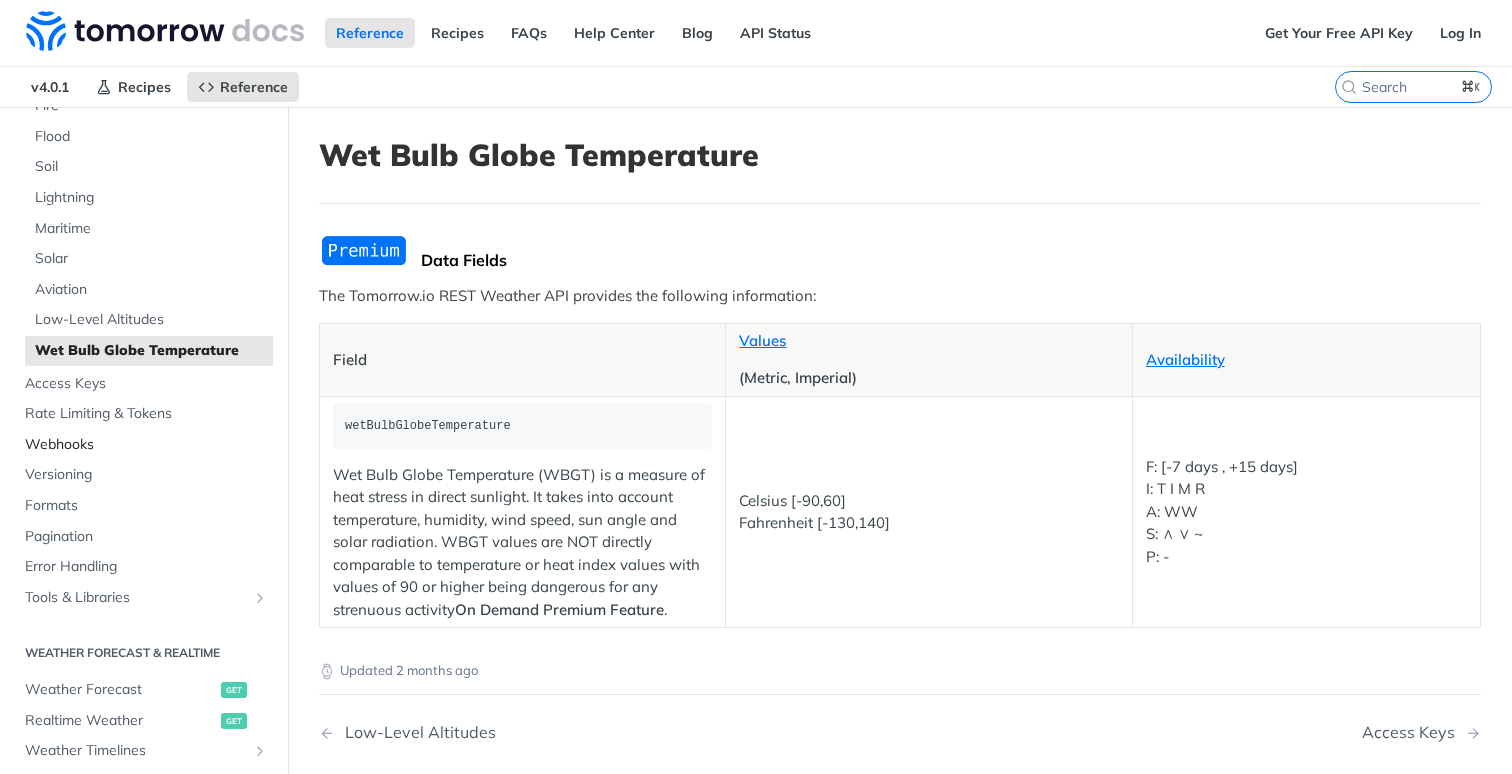 click on "Webhooks" at bounding box center [144, 445] 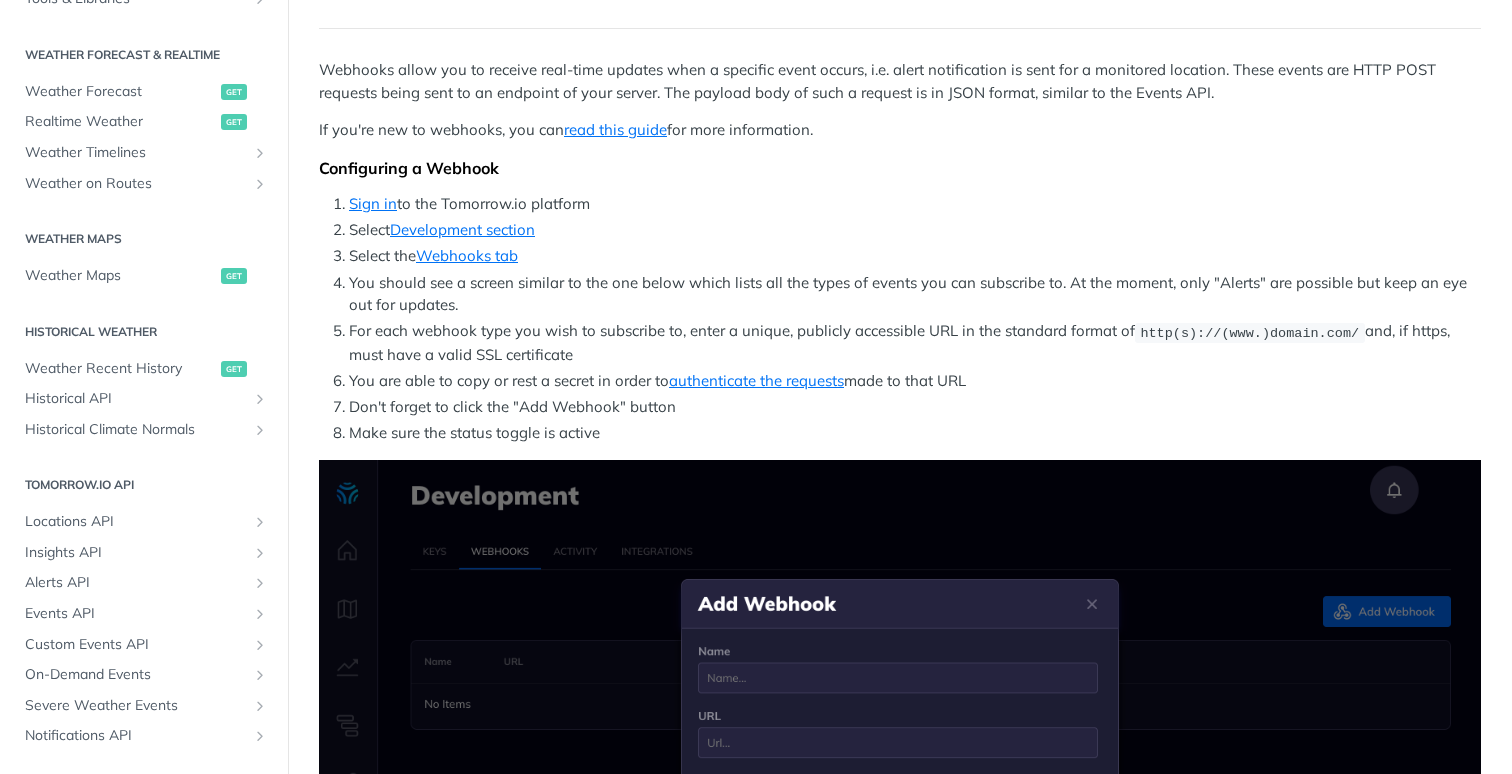 scroll, scrollTop: 205, scrollLeft: 0, axis: vertical 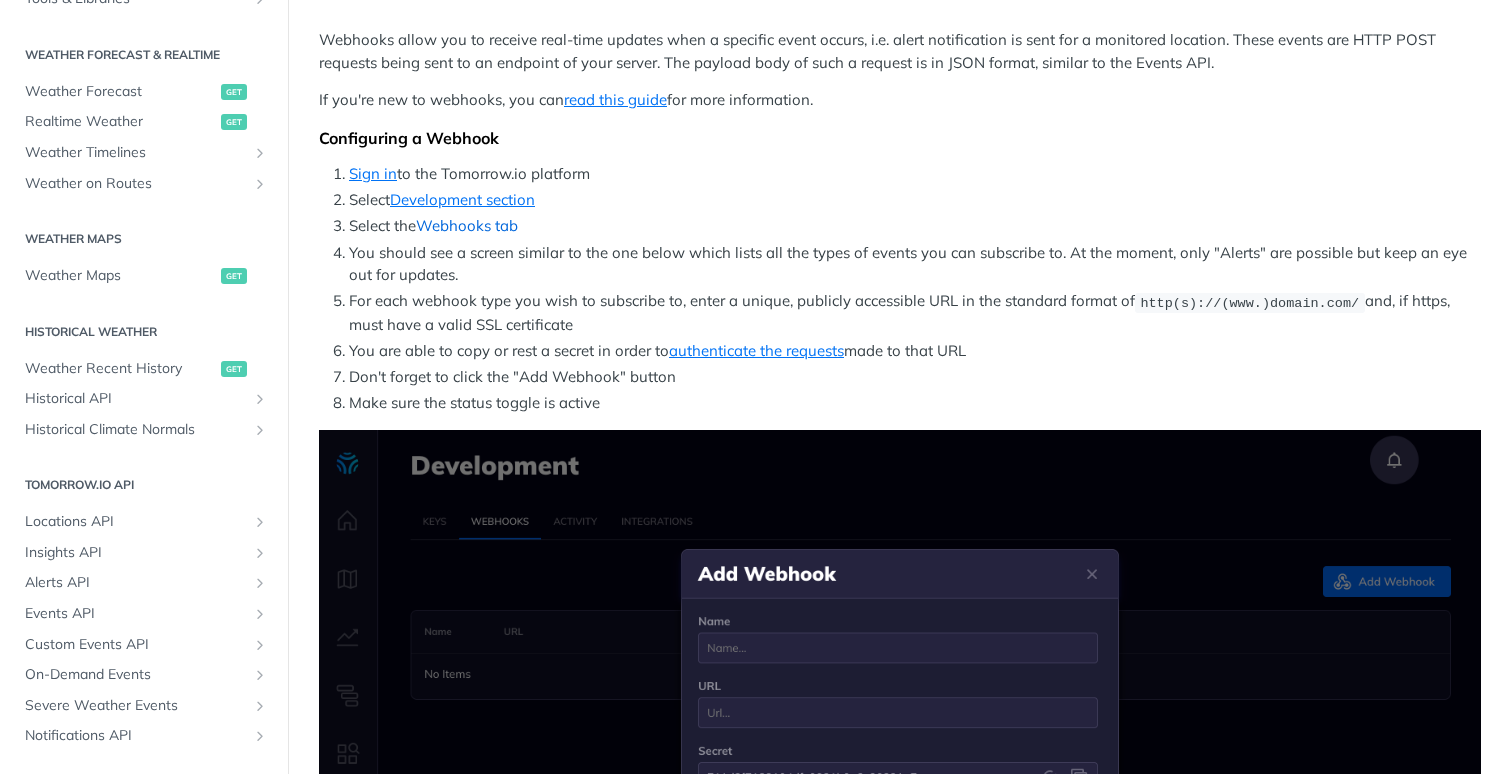 click on "Webhooks tab" at bounding box center [467, 225] 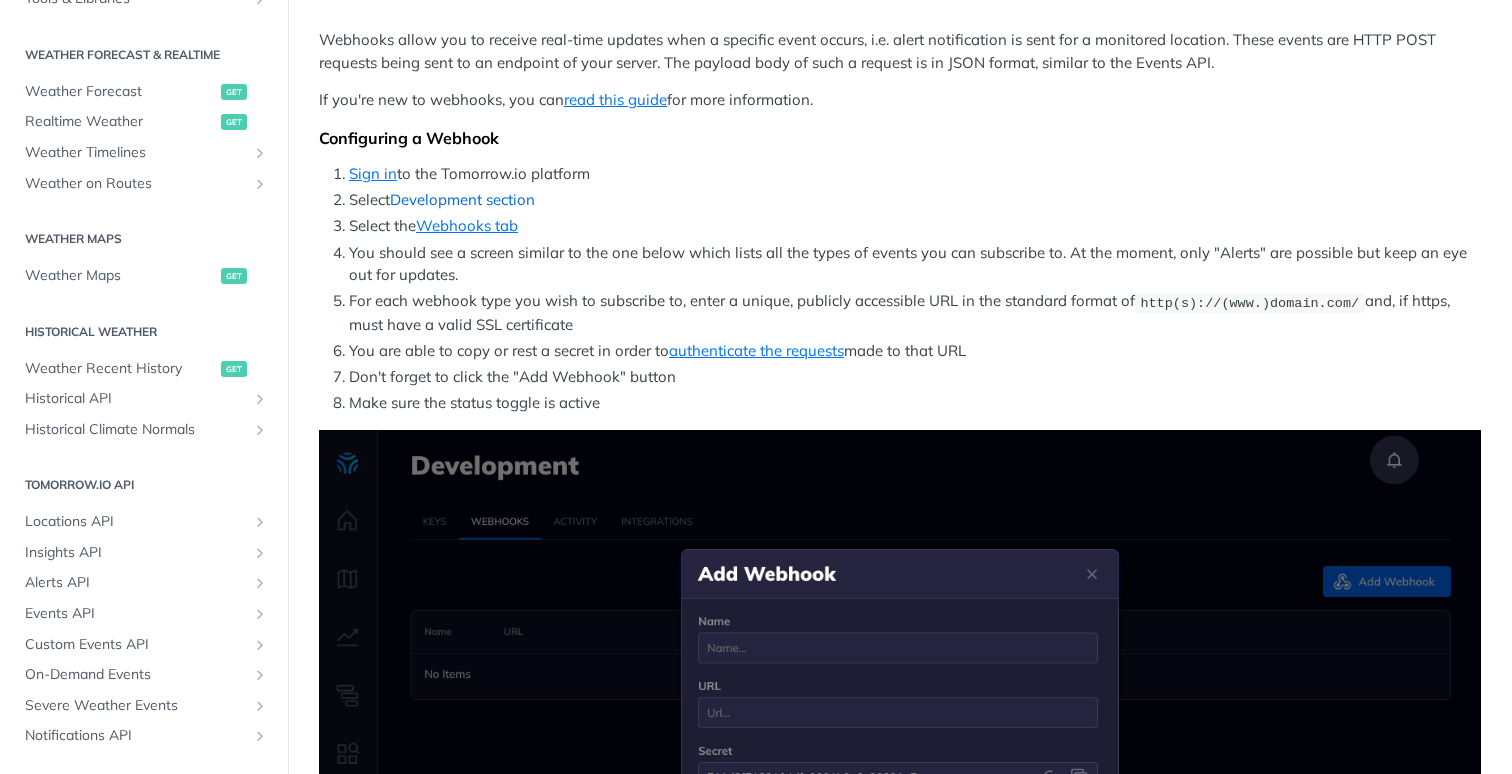 click on "Development section" at bounding box center [462, 199] 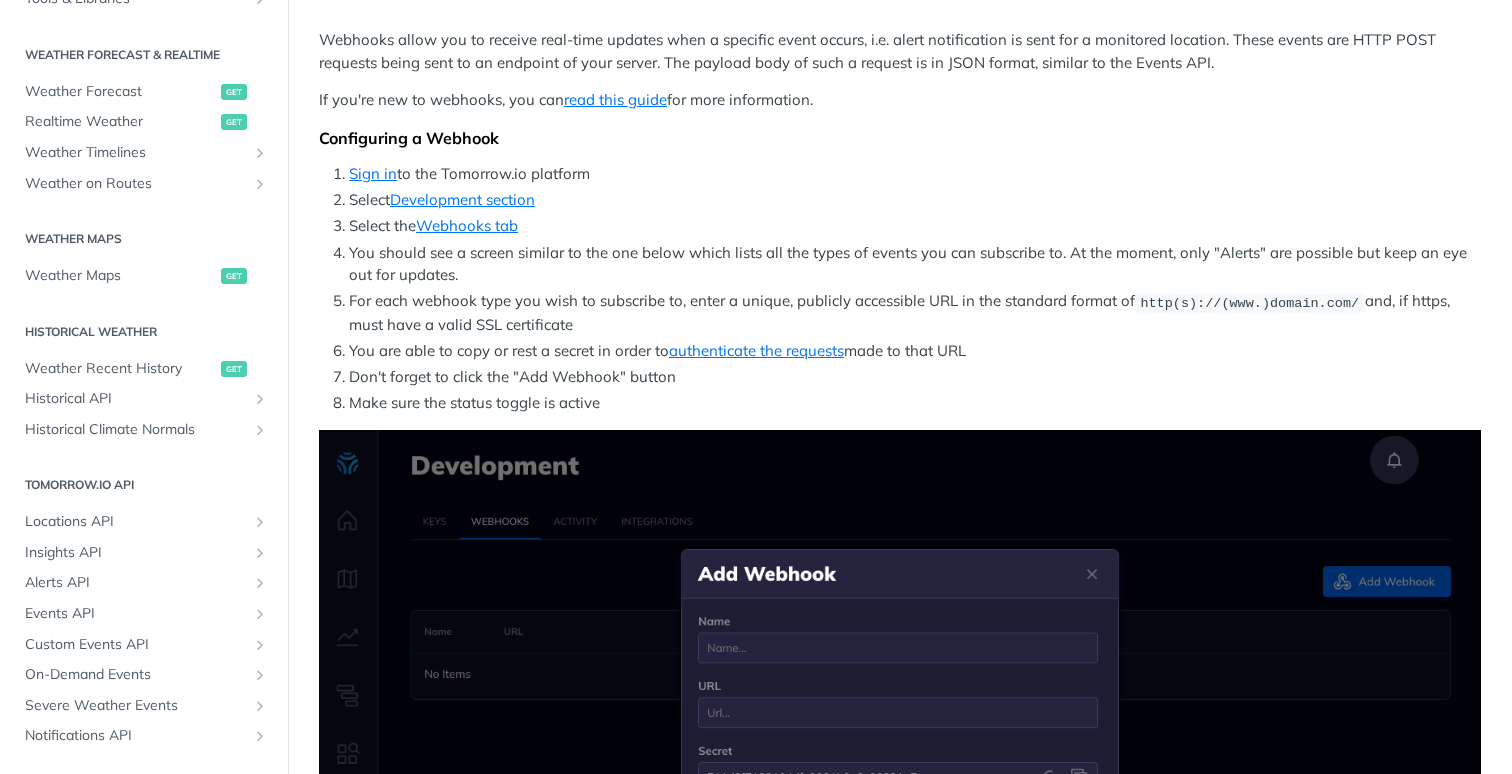 click on "Sign in  to the Tomorrow.io platform" at bounding box center [915, 174] 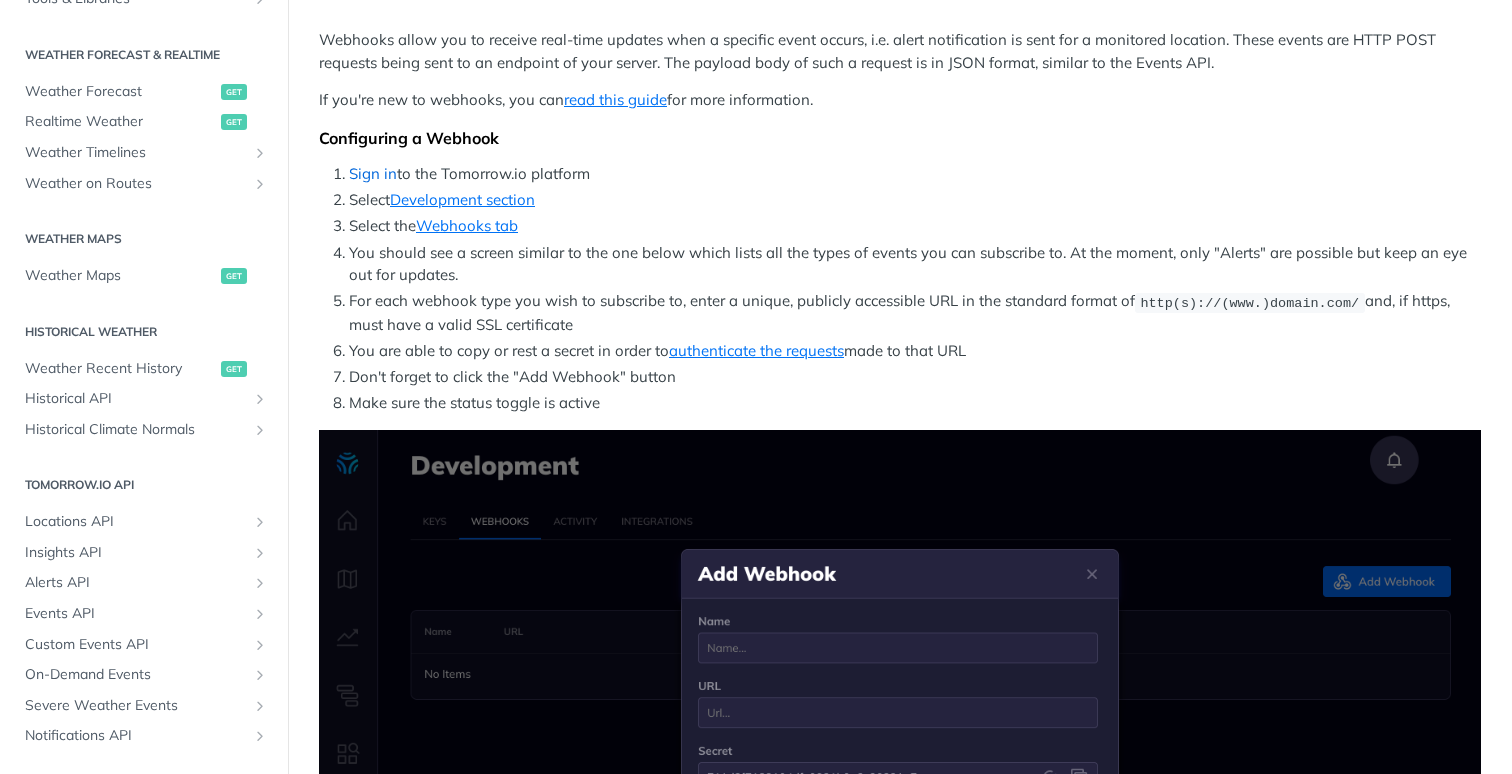click on "Sign in" at bounding box center (373, 173) 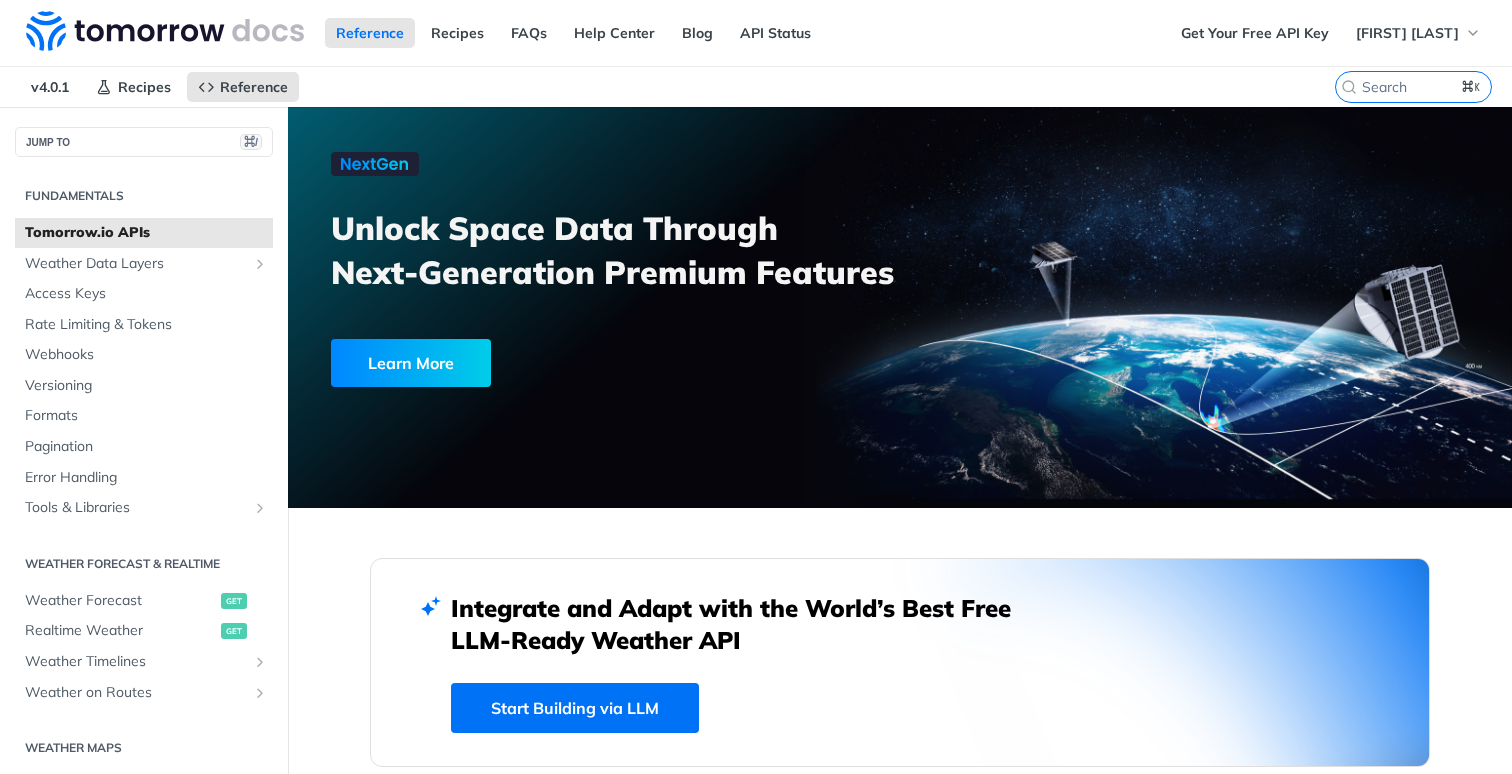 scroll, scrollTop: 0, scrollLeft: 0, axis: both 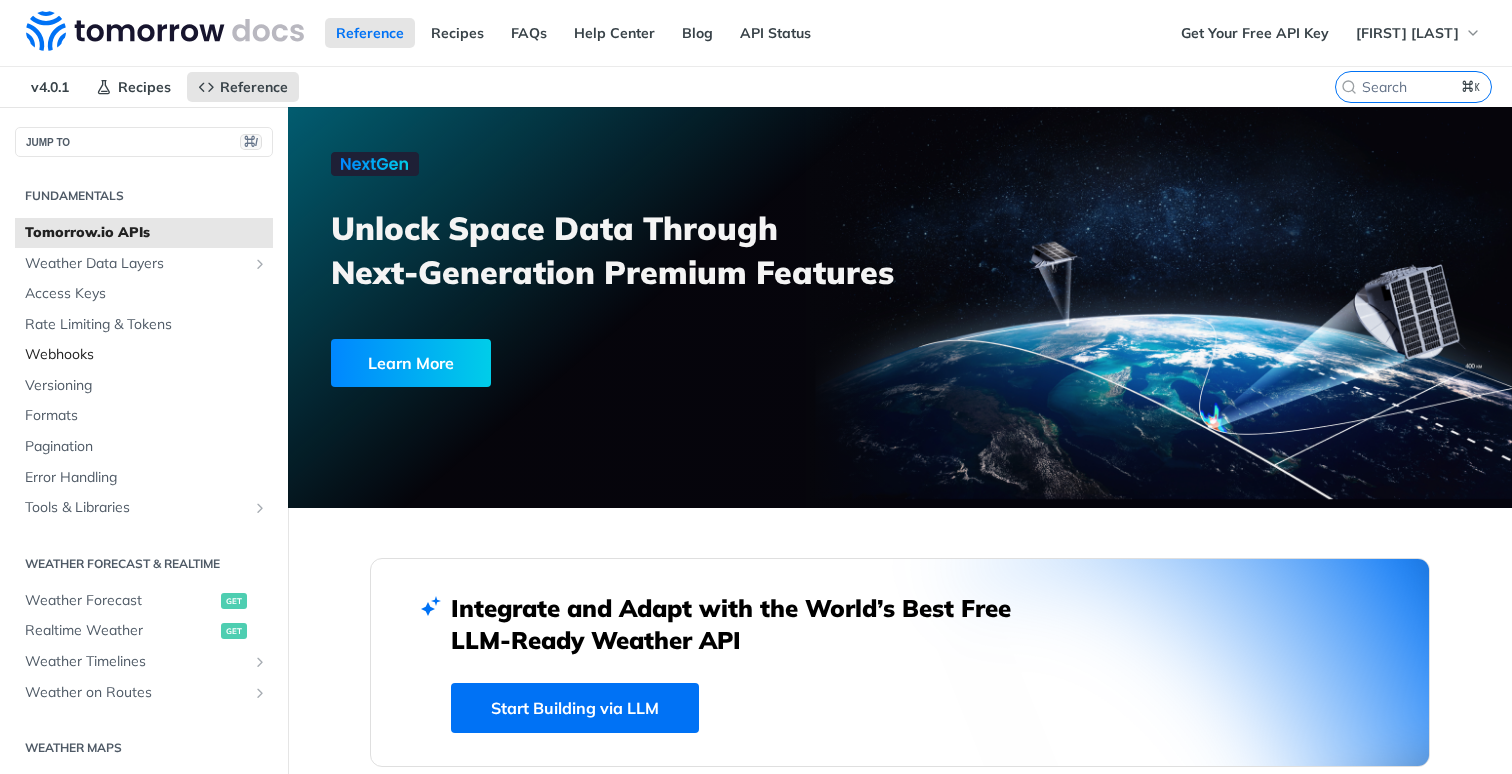click on "Webhooks" at bounding box center [146, 355] 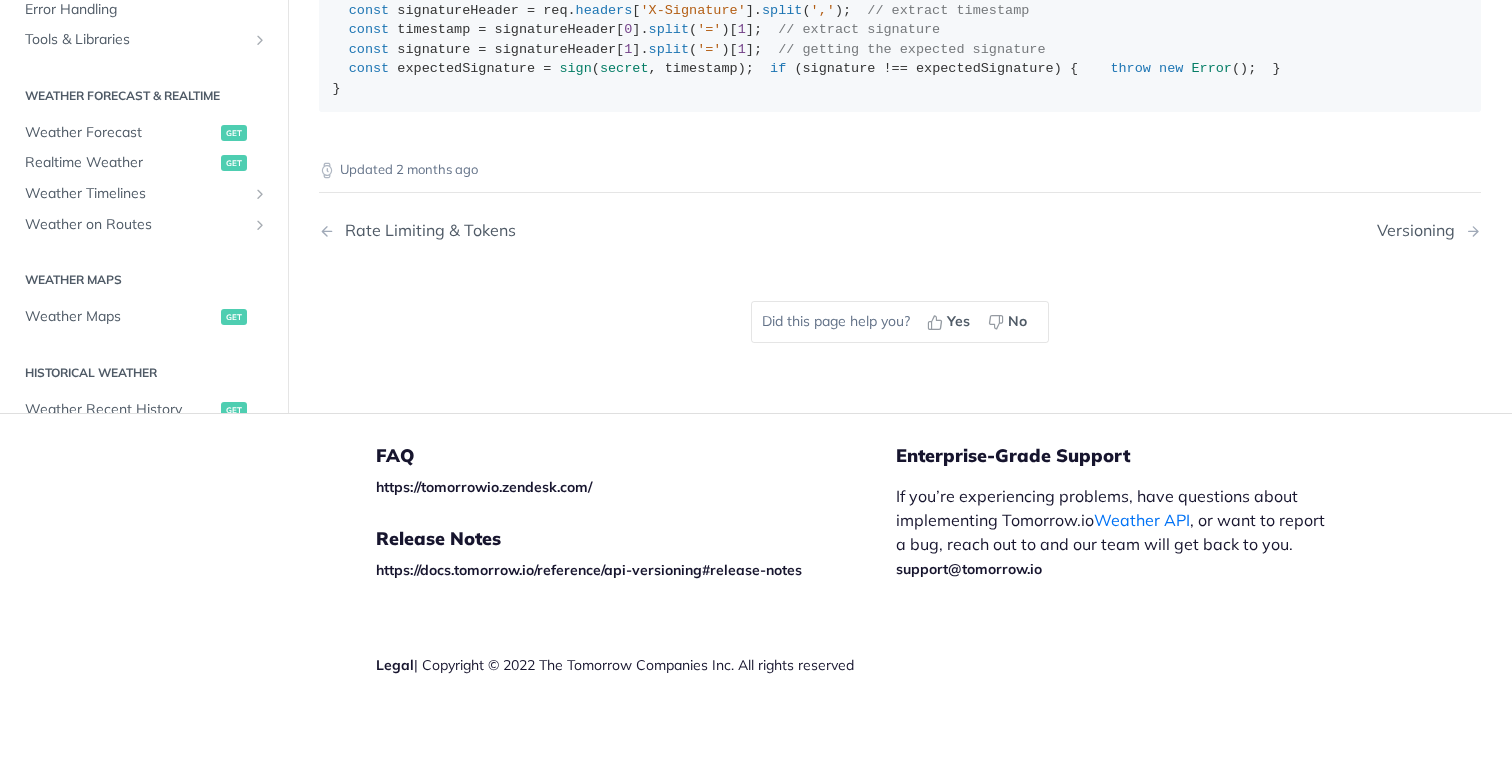 scroll, scrollTop: 1510, scrollLeft: 0, axis: vertical 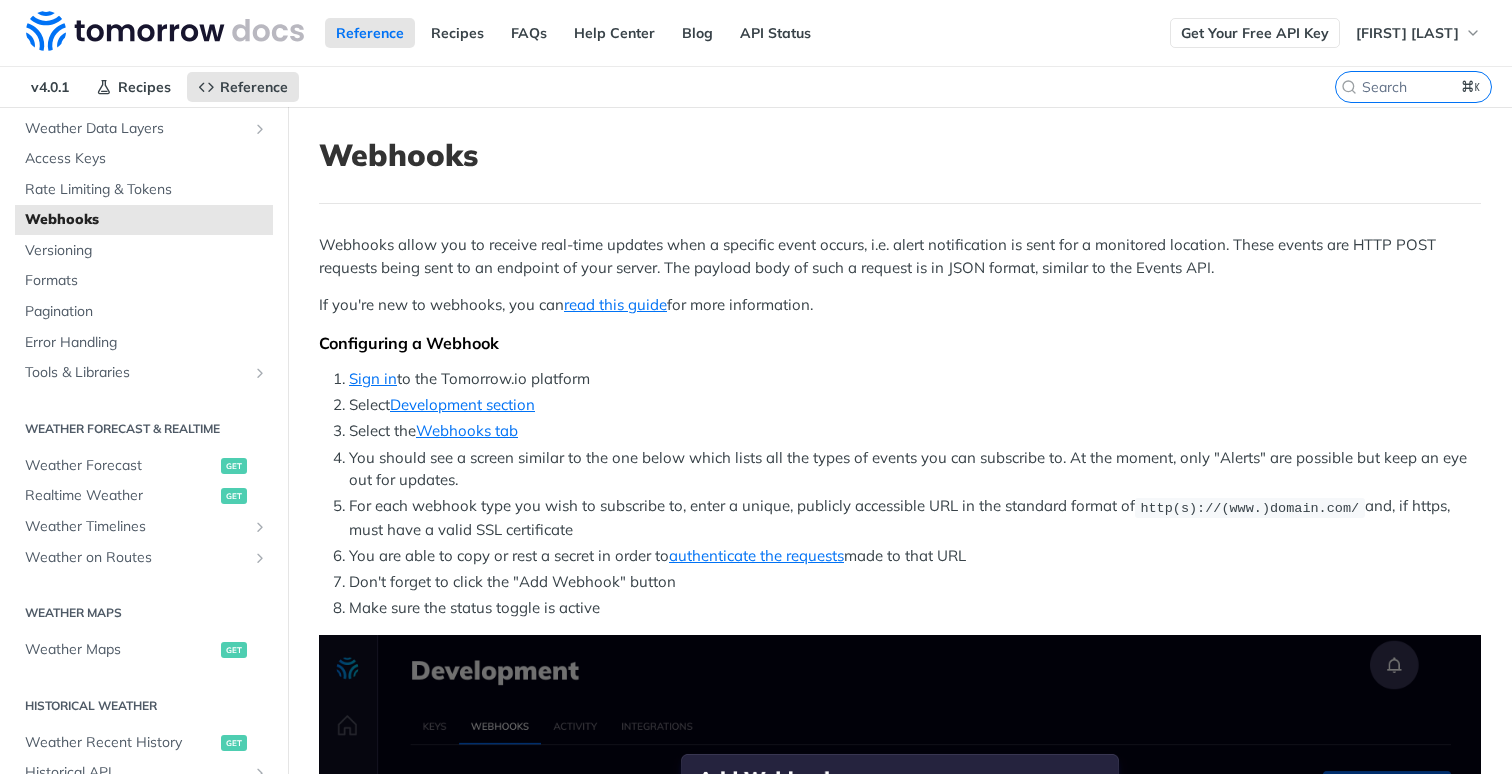 click on "Get Your Free API Key" at bounding box center [1255, 33] 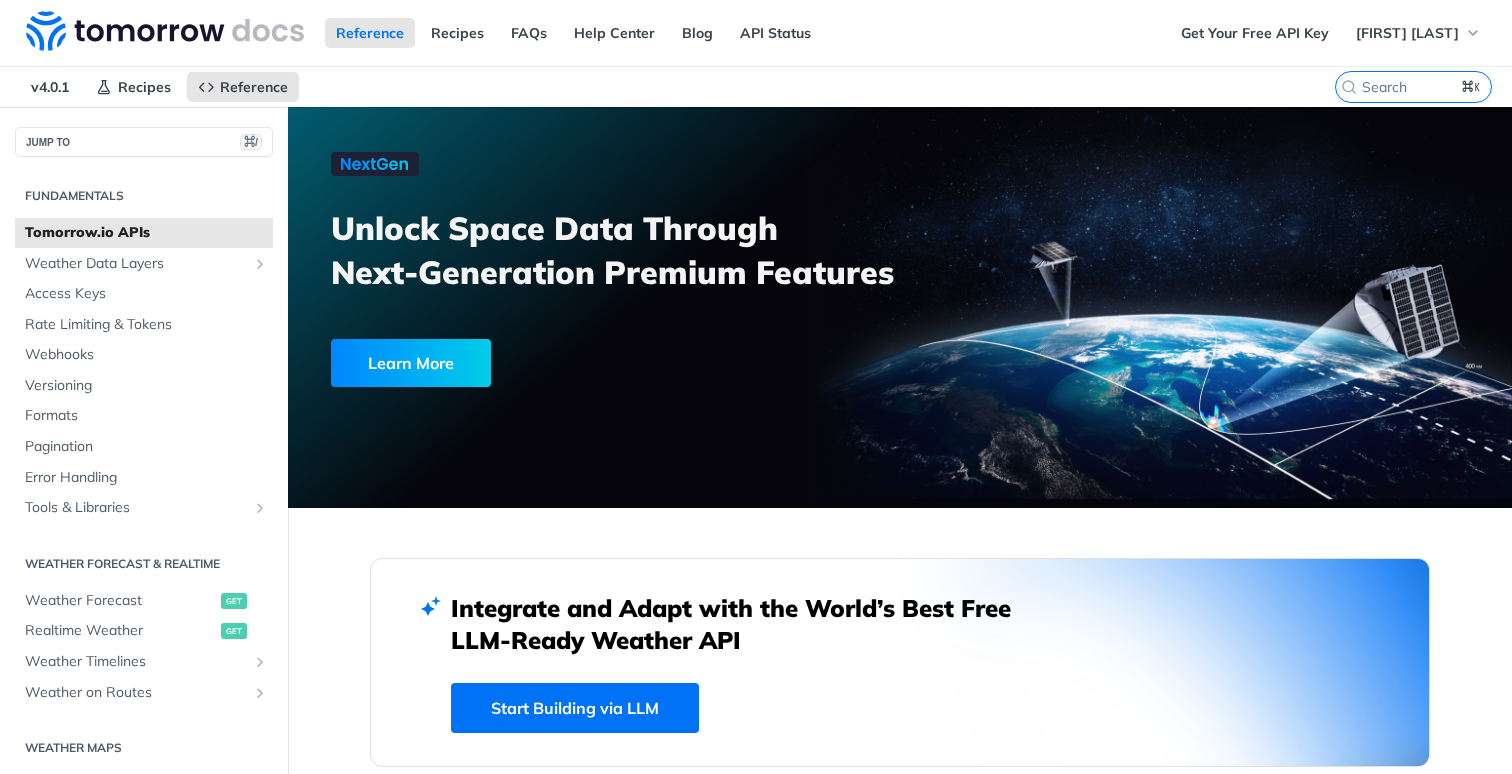 scroll, scrollTop: 0, scrollLeft: 0, axis: both 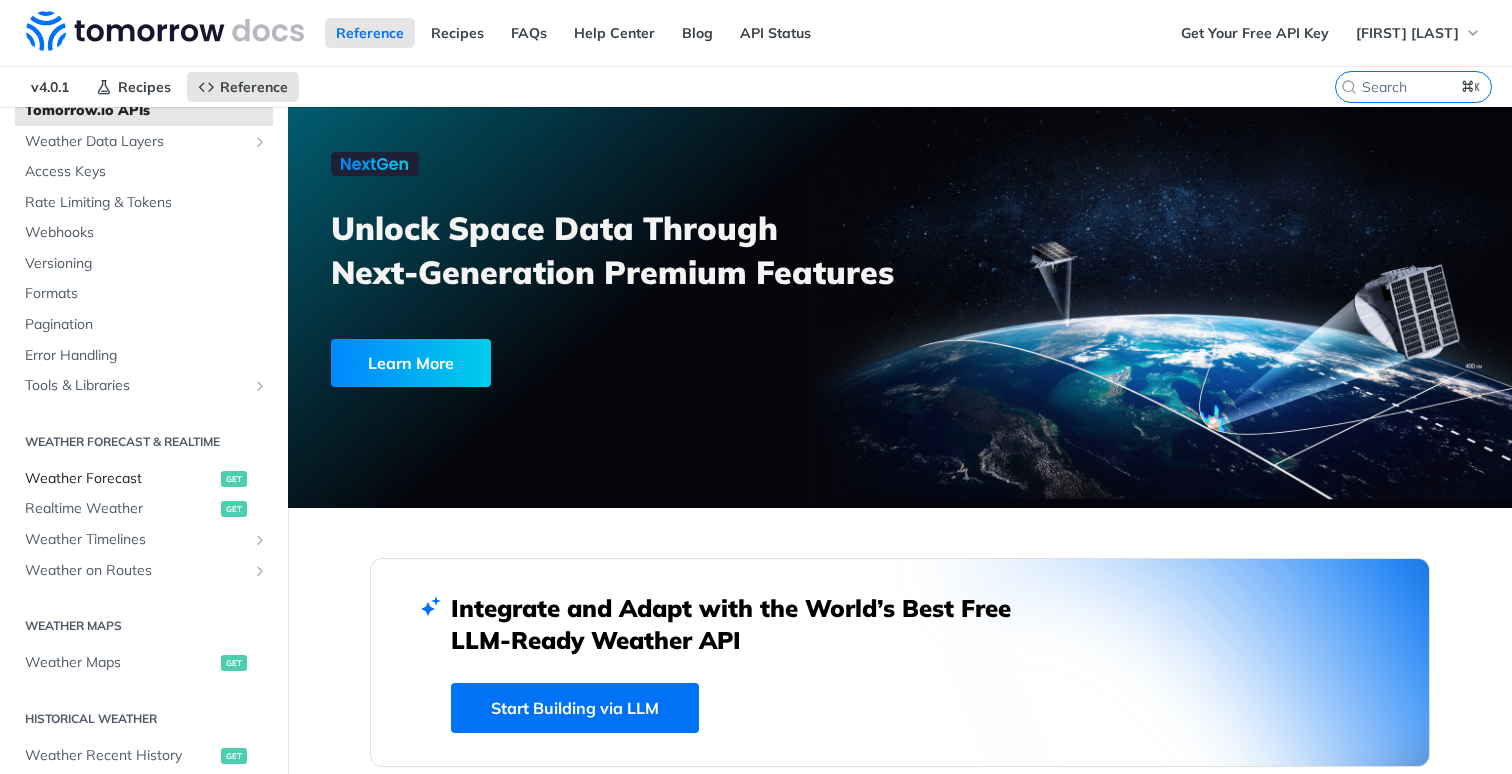 click on "Weather Forecast" at bounding box center (120, 479) 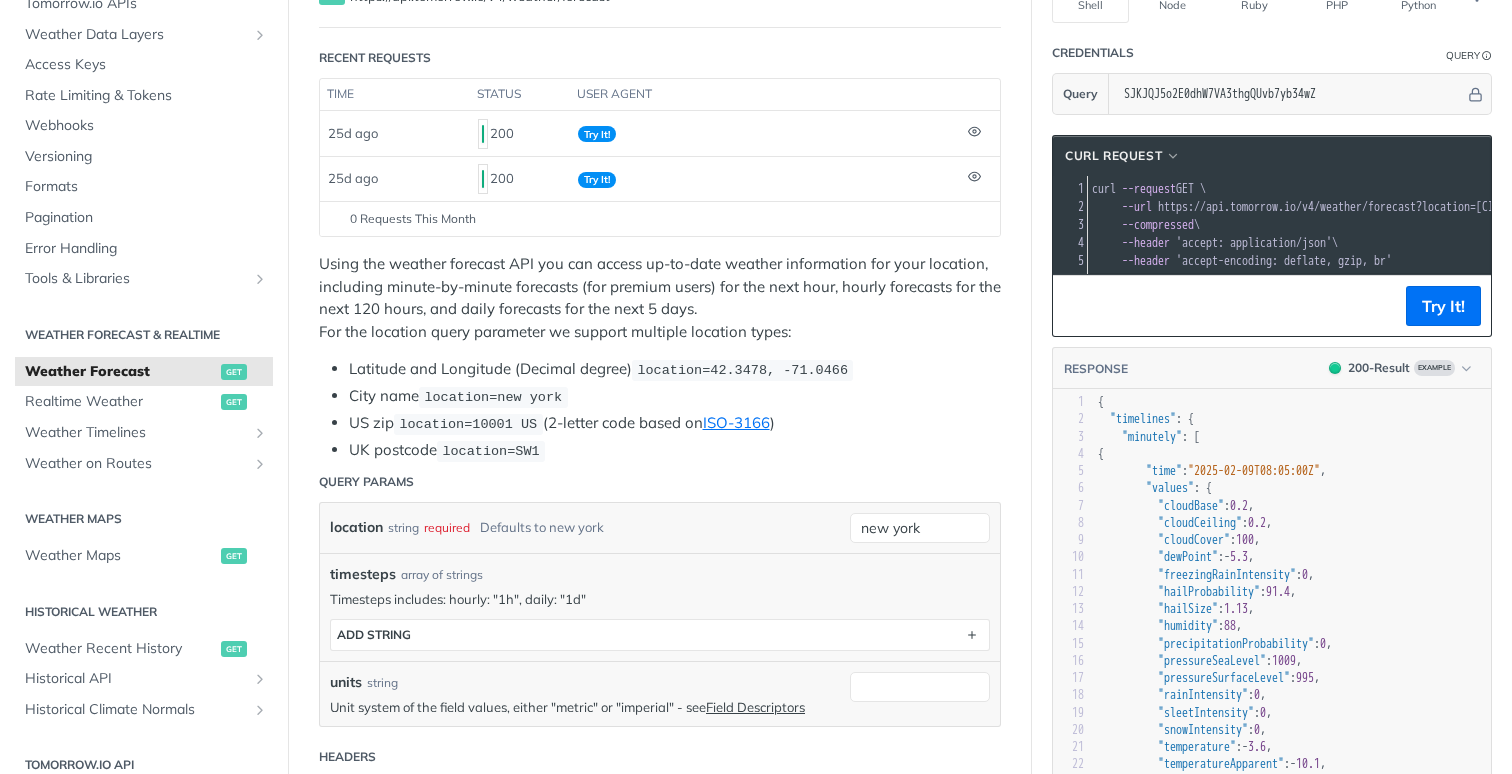 scroll, scrollTop: 226, scrollLeft: 0, axis: vertical 